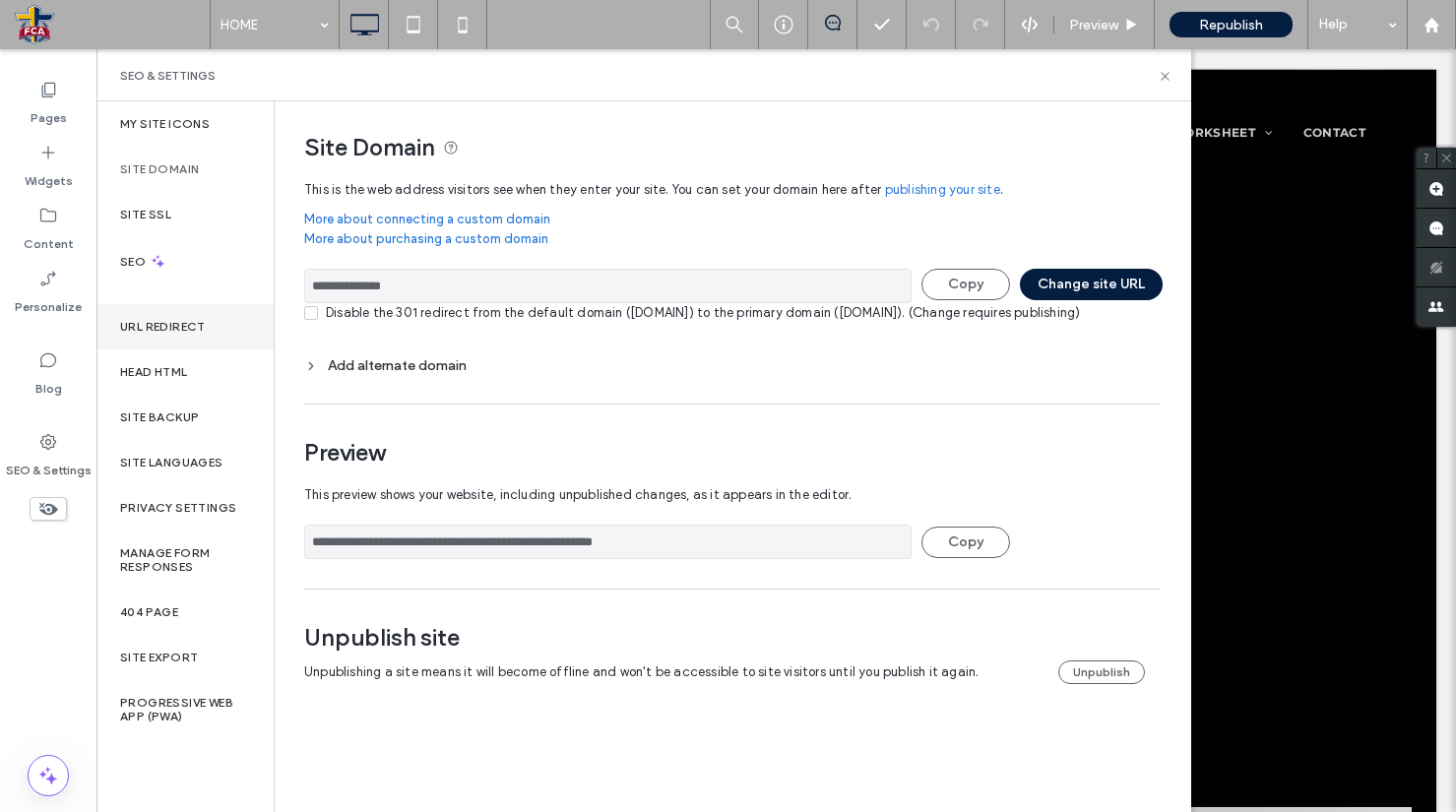scroll, scrollTop: 0, scrollLeft: 0, axis: both 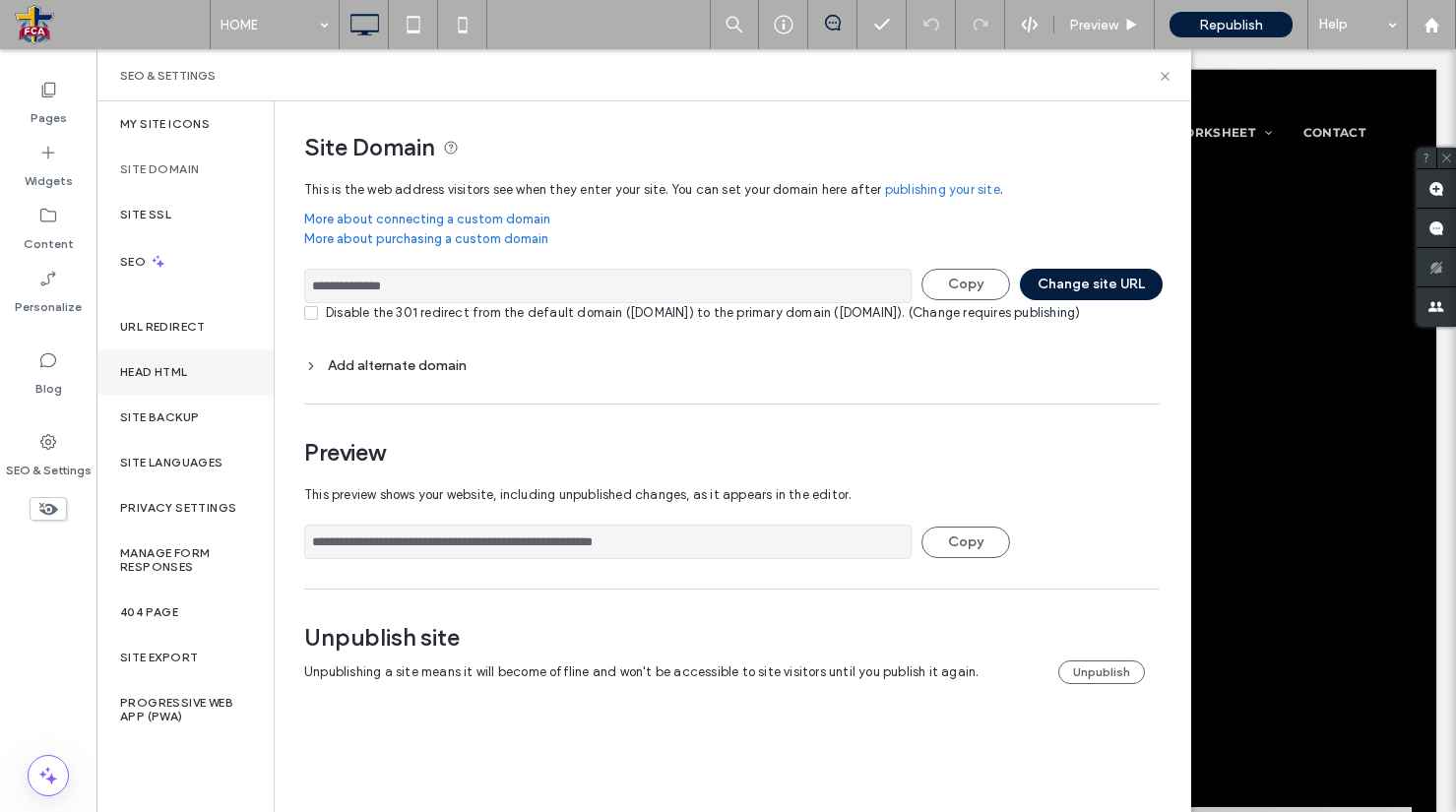 click on "Head HTML" at bounding box center (185, 372) 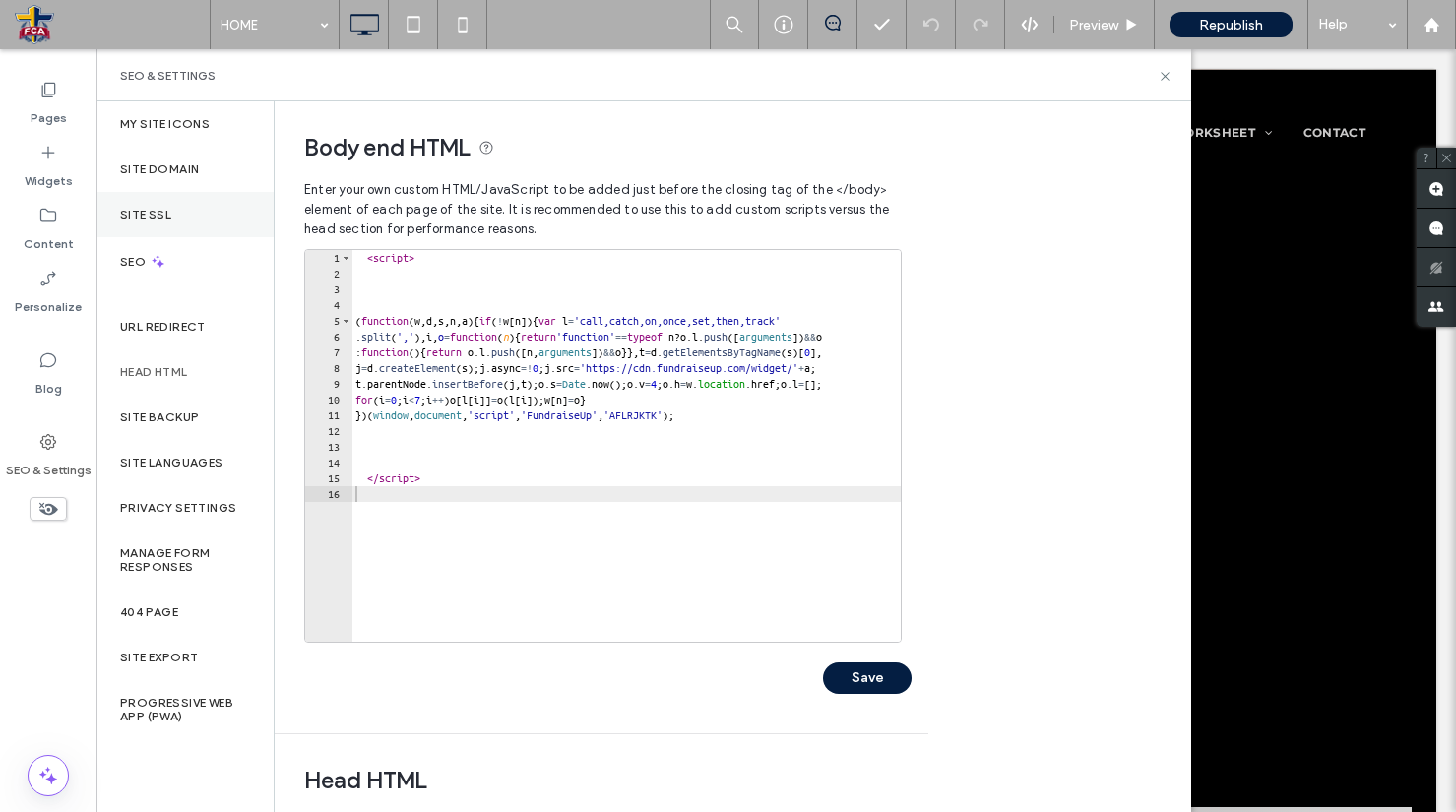 click on "Site SSL" at bounding box center [185, 215] 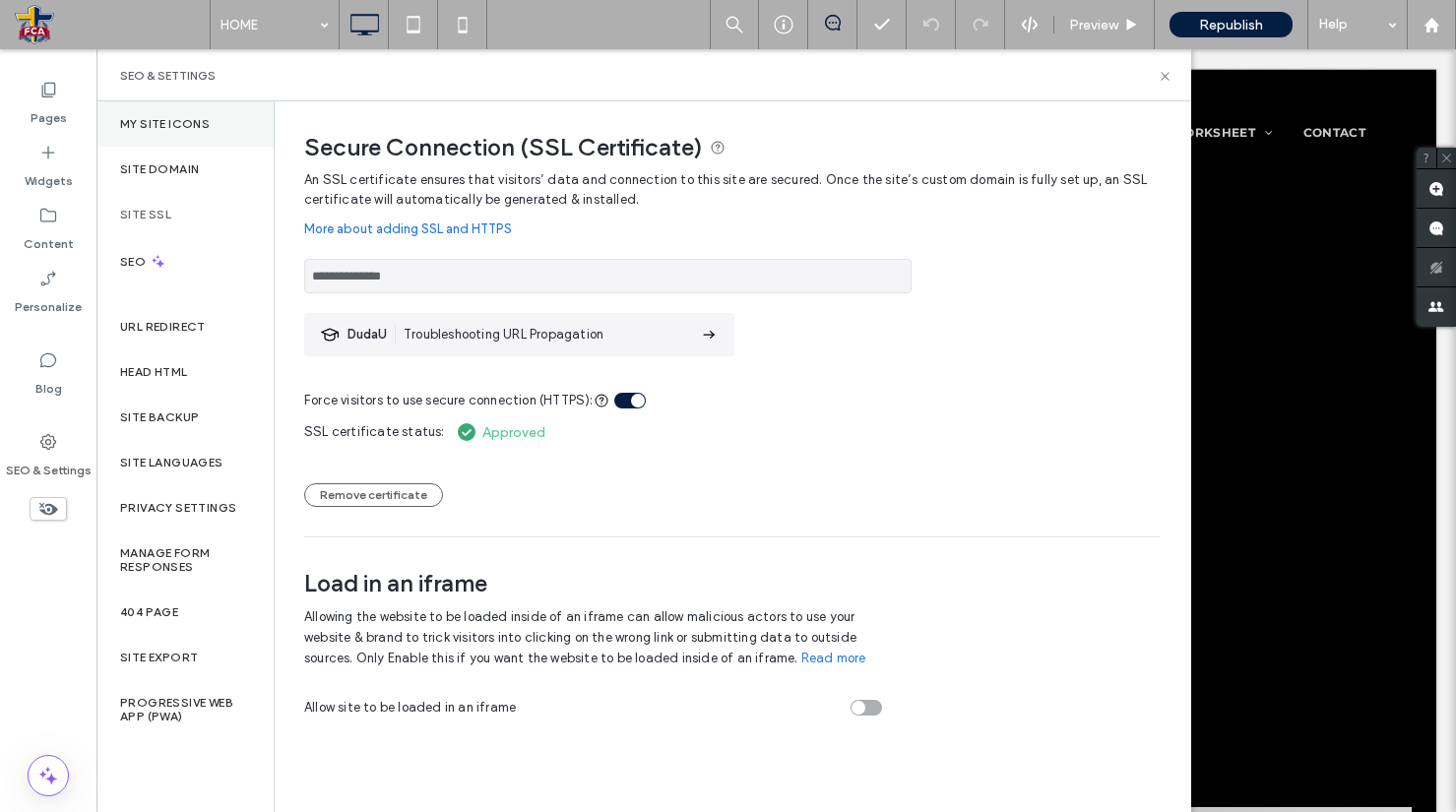 click on "My Site Icons" at bounding box center [185, 124] 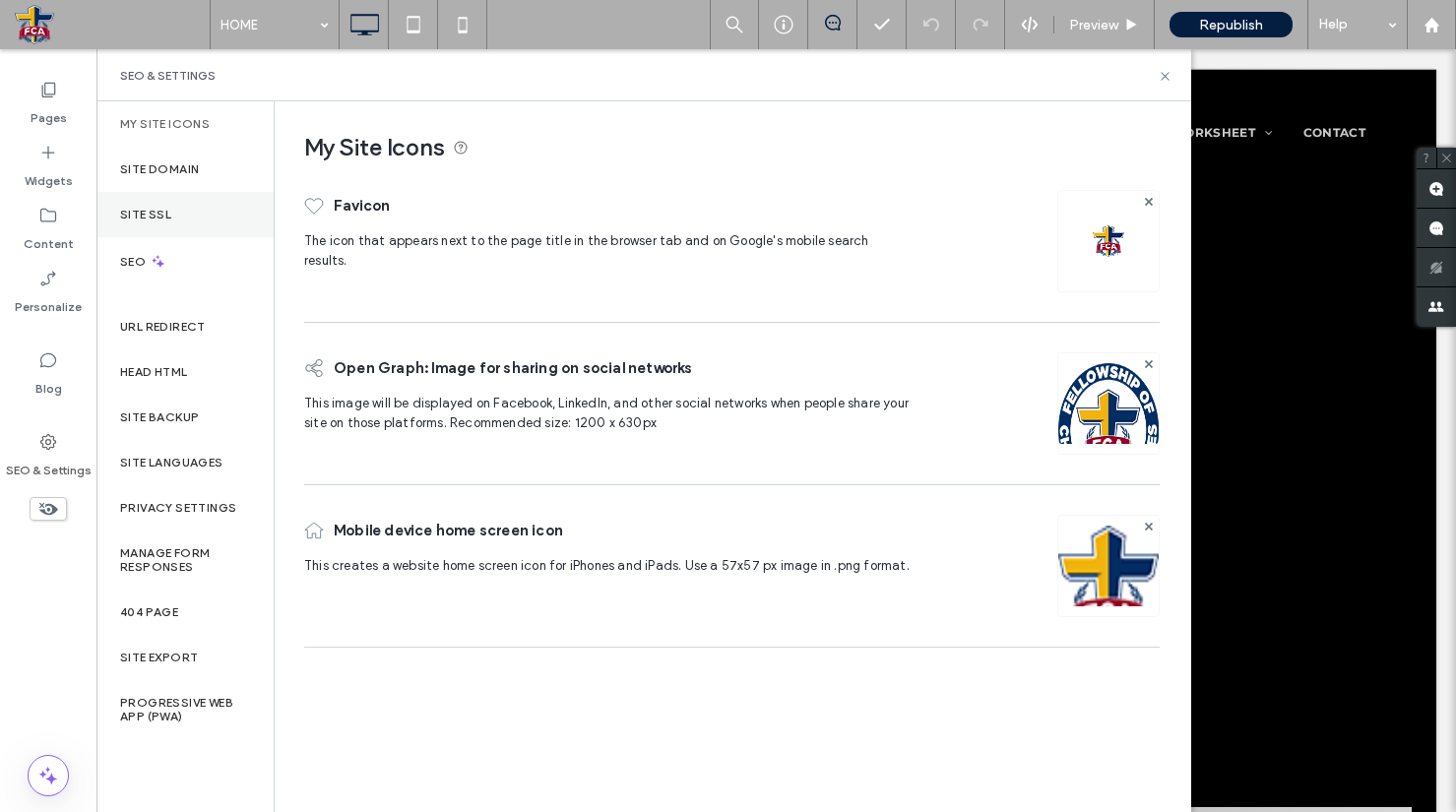 drag, startPoint x: 201, startPoint y: 168, endPoint x: 199, endPoint y: 191, distance: 23.086793 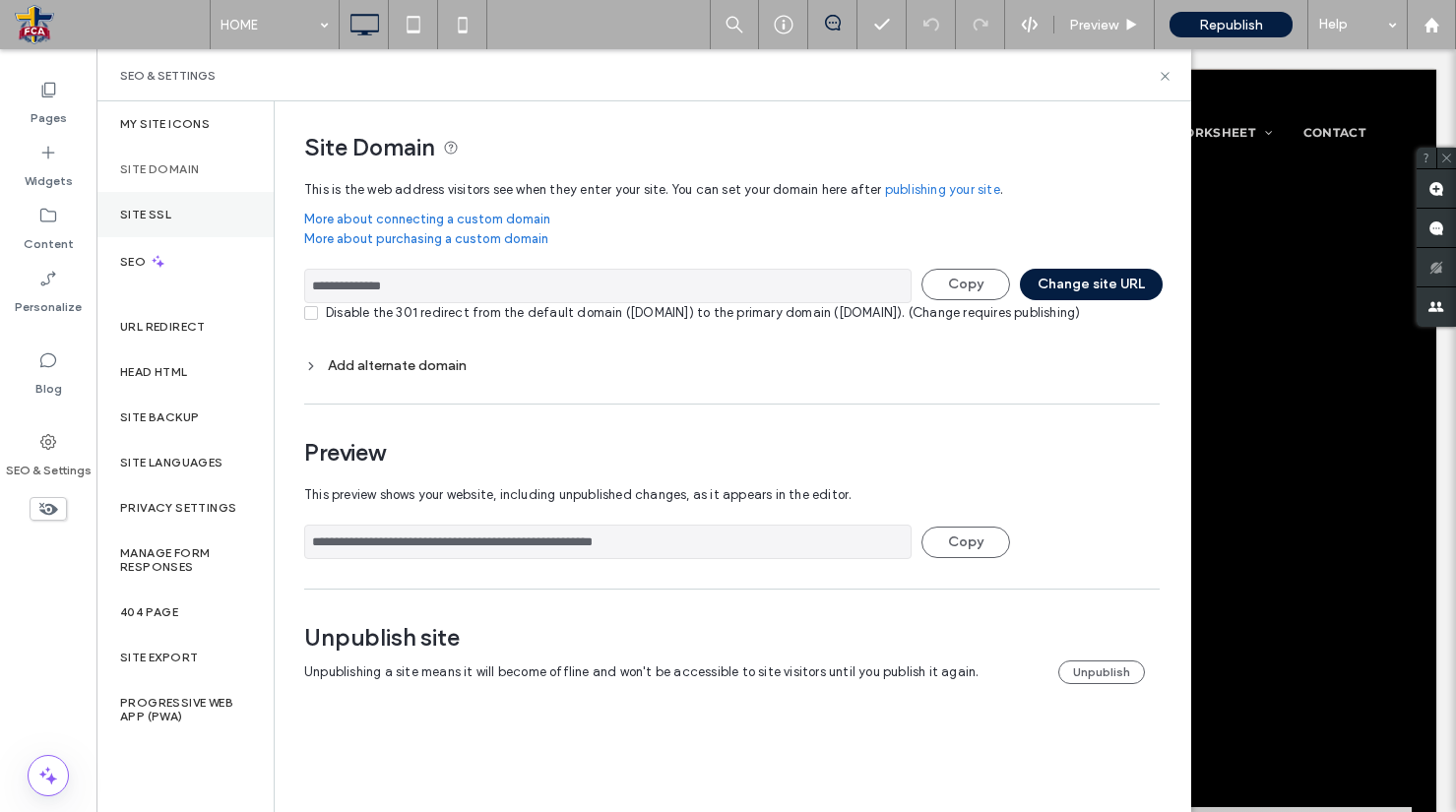 click on "Site SSL" at bounding box center (185, 215) 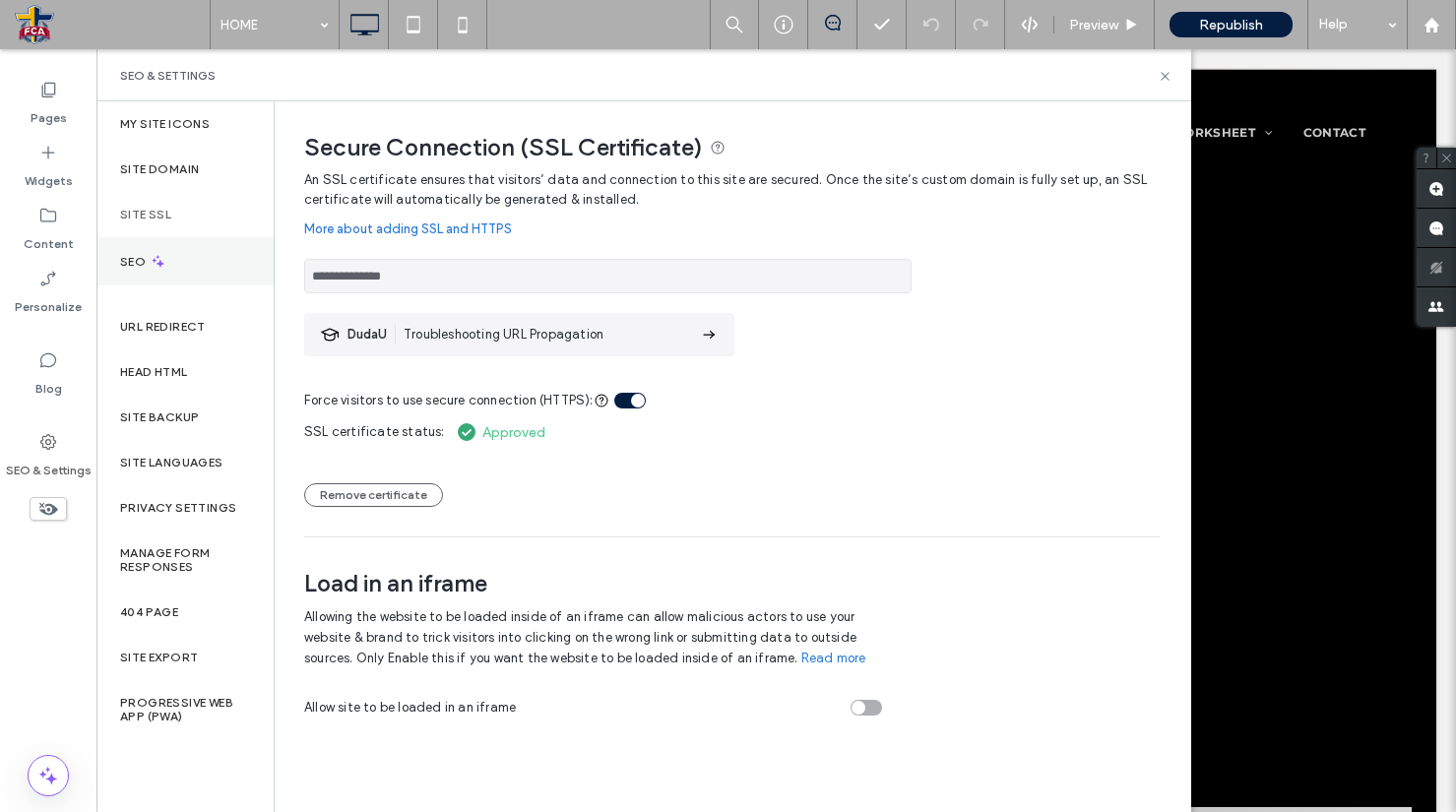 click on "SEO" at bounding box center [185, 261] 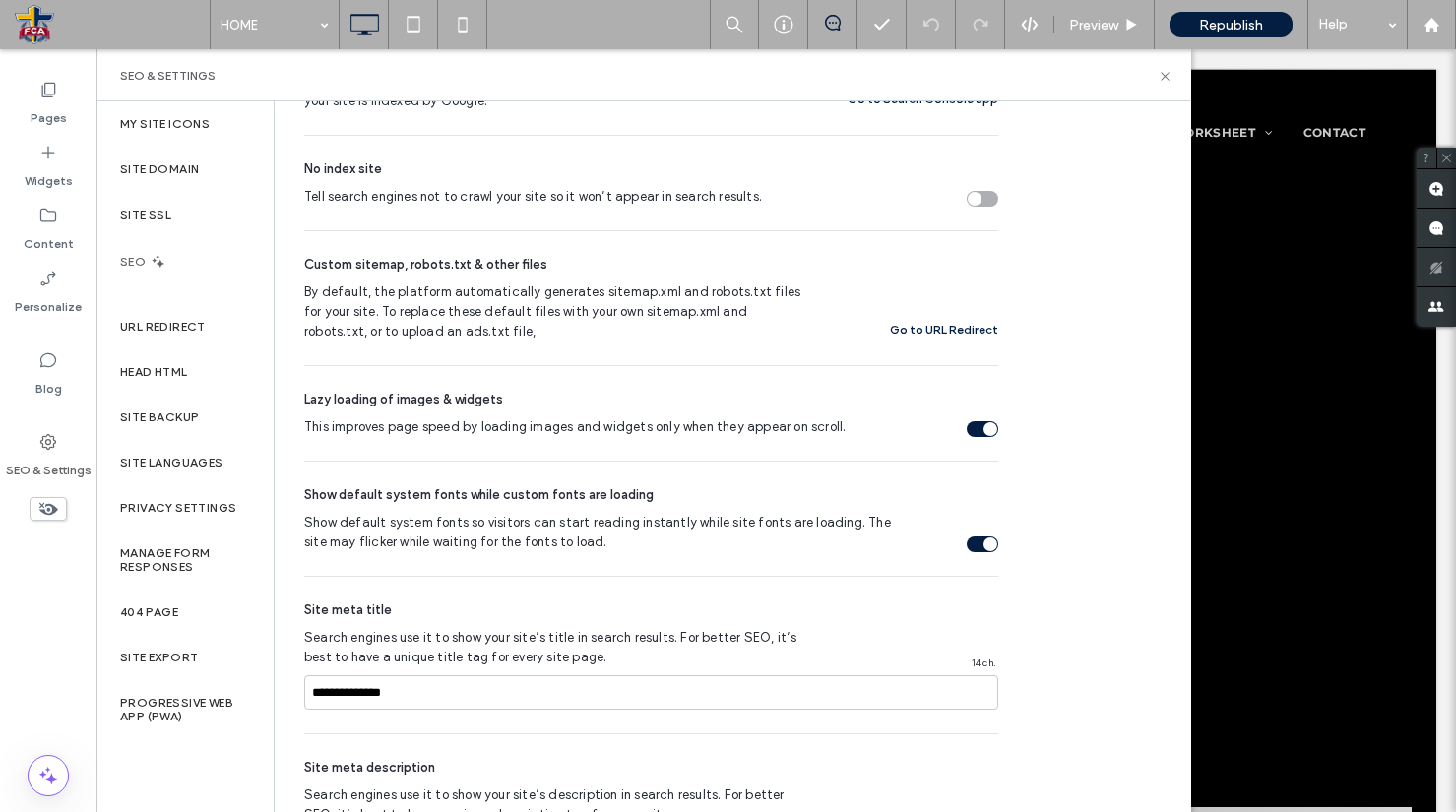 scroll, scrollTop: 1136, scrollLeft: 0, axis: vertical 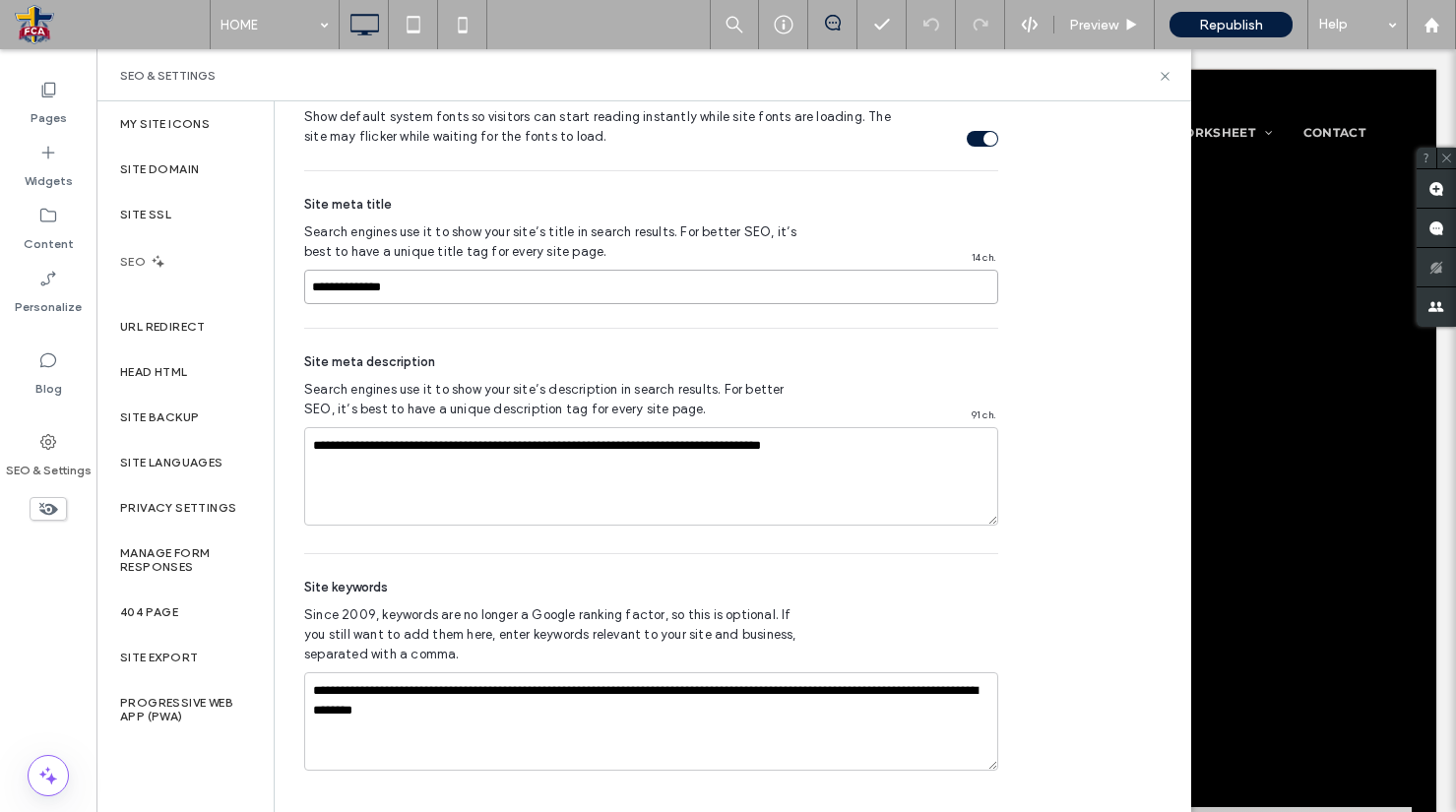 drag, startPoint x: 432, startPoint y: 284, endPoint x: 261, endPoint y: 280, distance: 171.04678 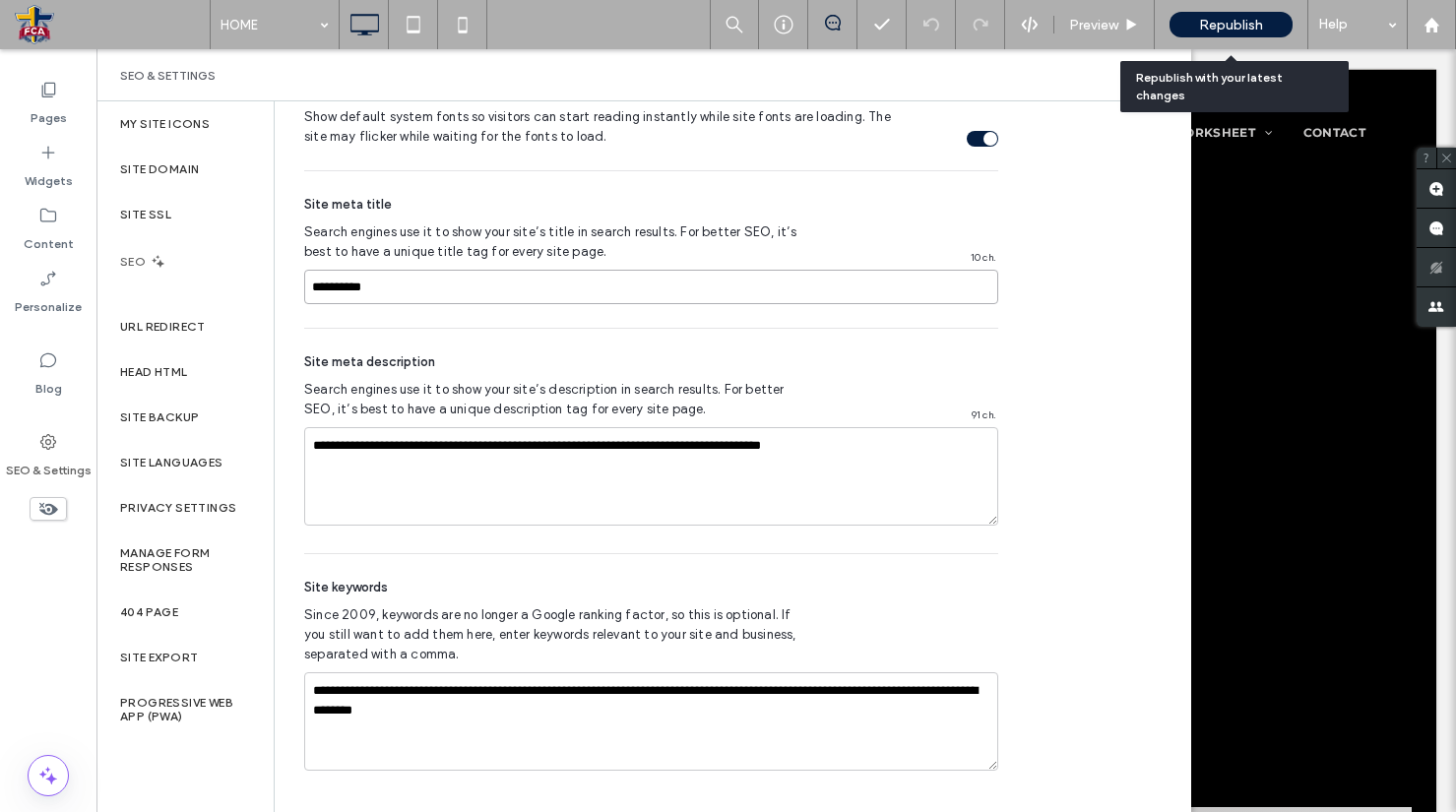 type on "**********" 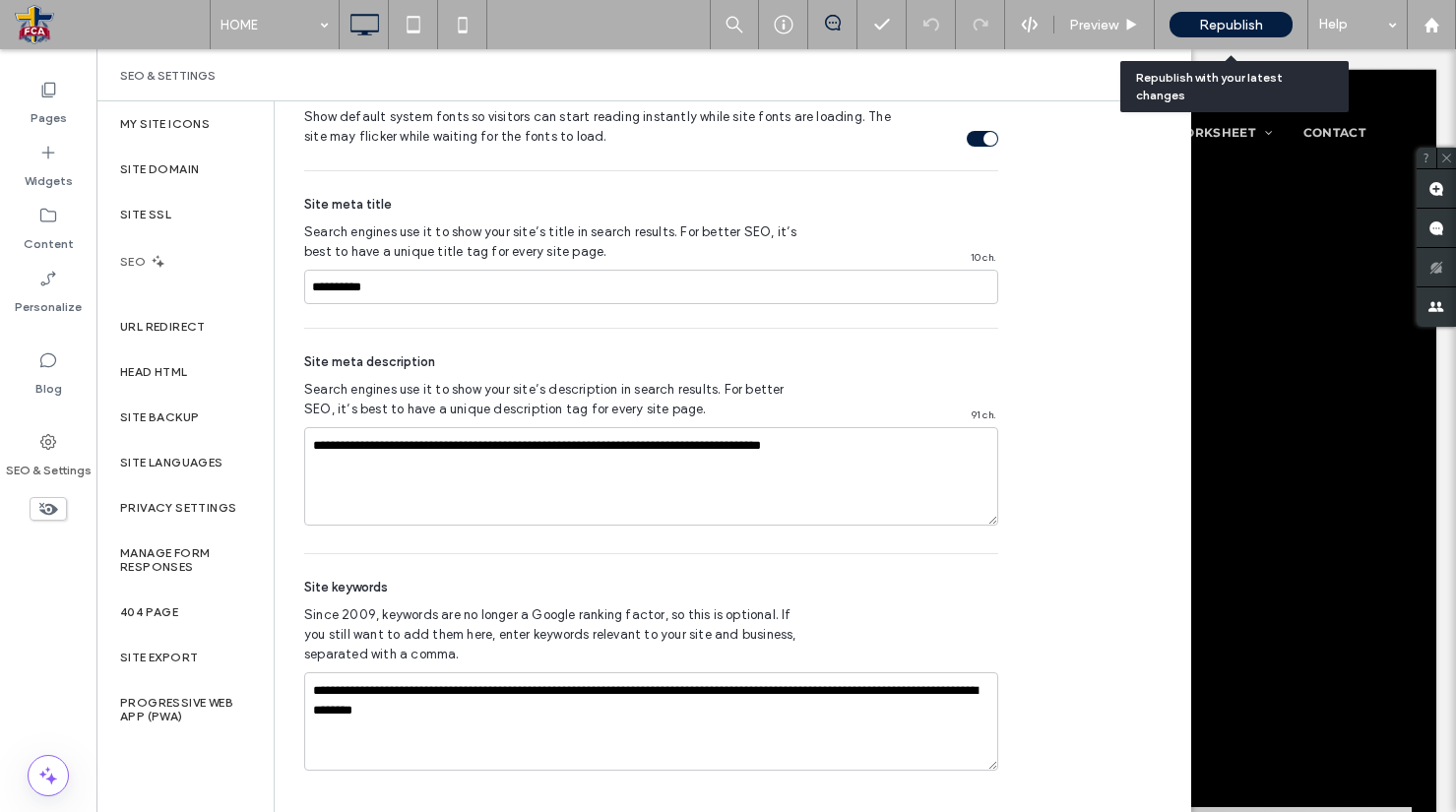 click on "Republish" at bounding box center (1231, 25) 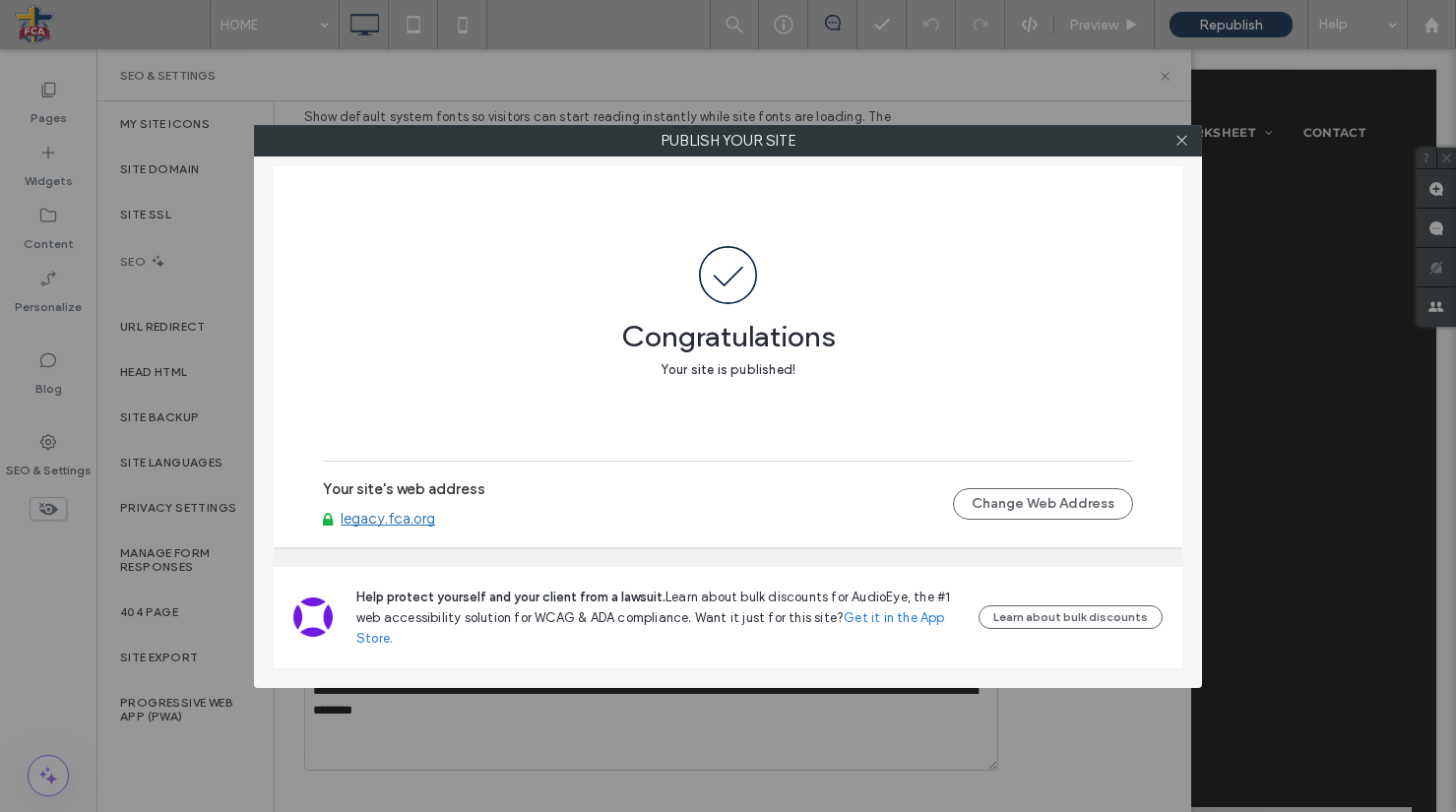 click at bounding box center (1181, 141) 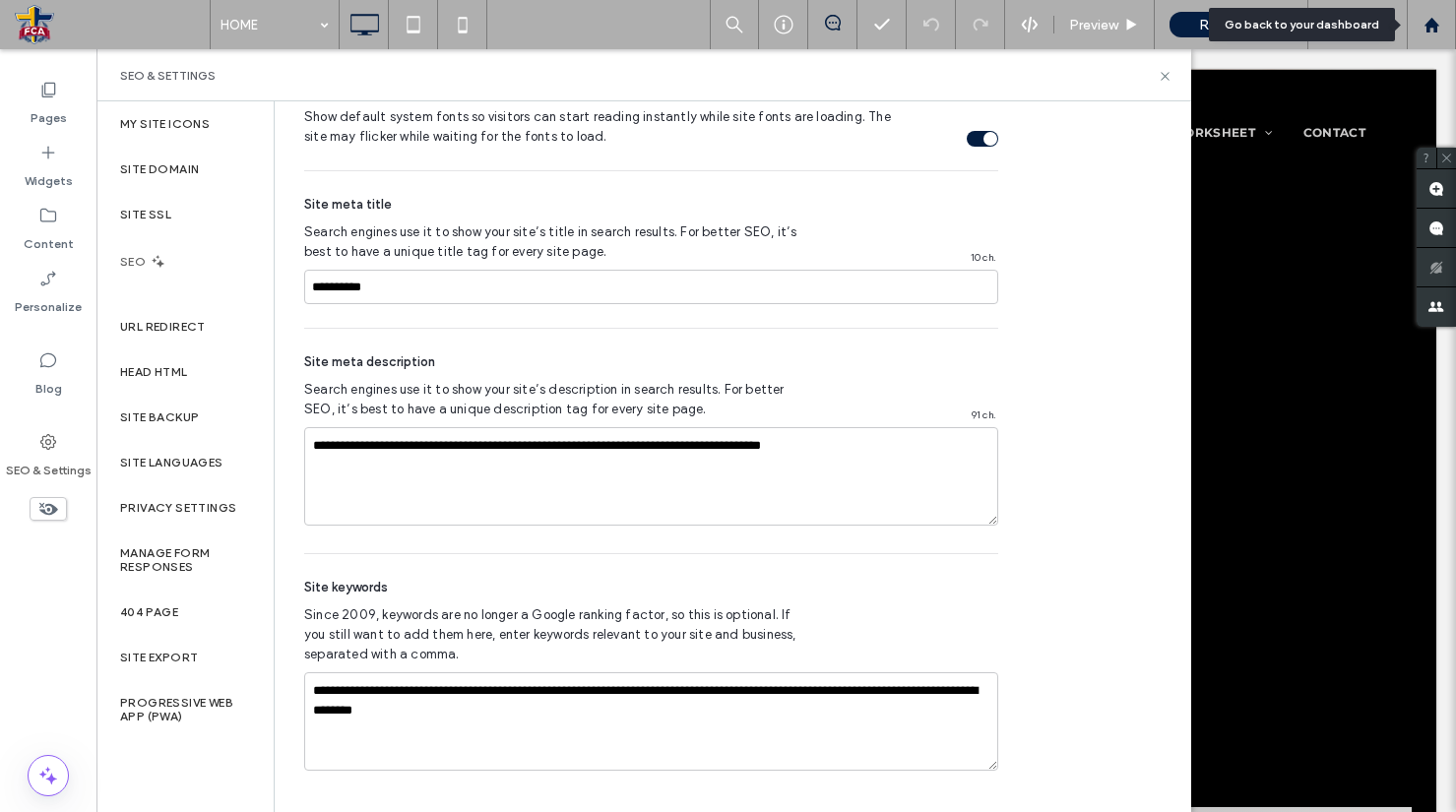 drag, startPoint x: 1434, startPoint y: 26, endPoint x: 1428, endPoint y: 34, distance: 10 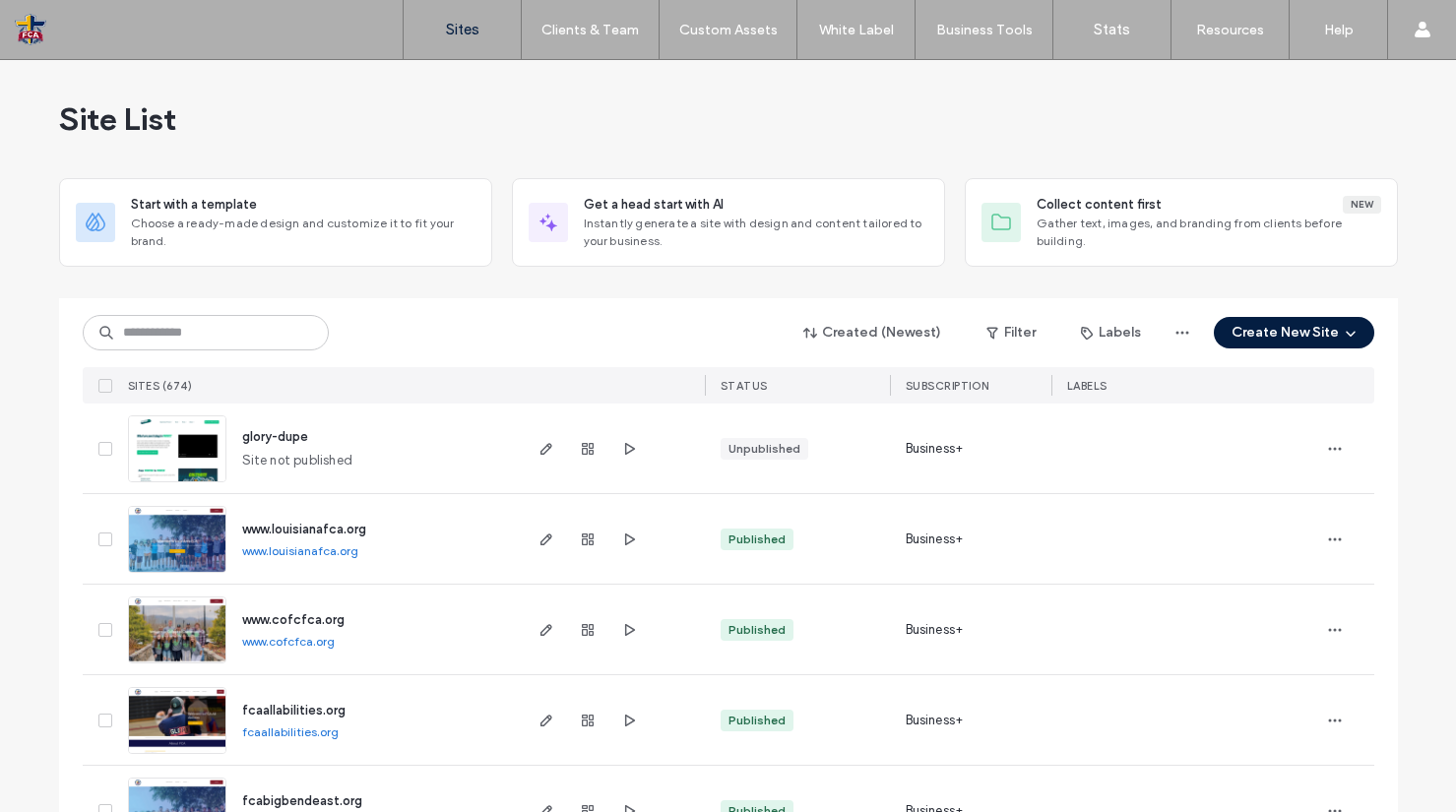 scroll, scrollTop: 0, scrollLeft: 0, axis: both 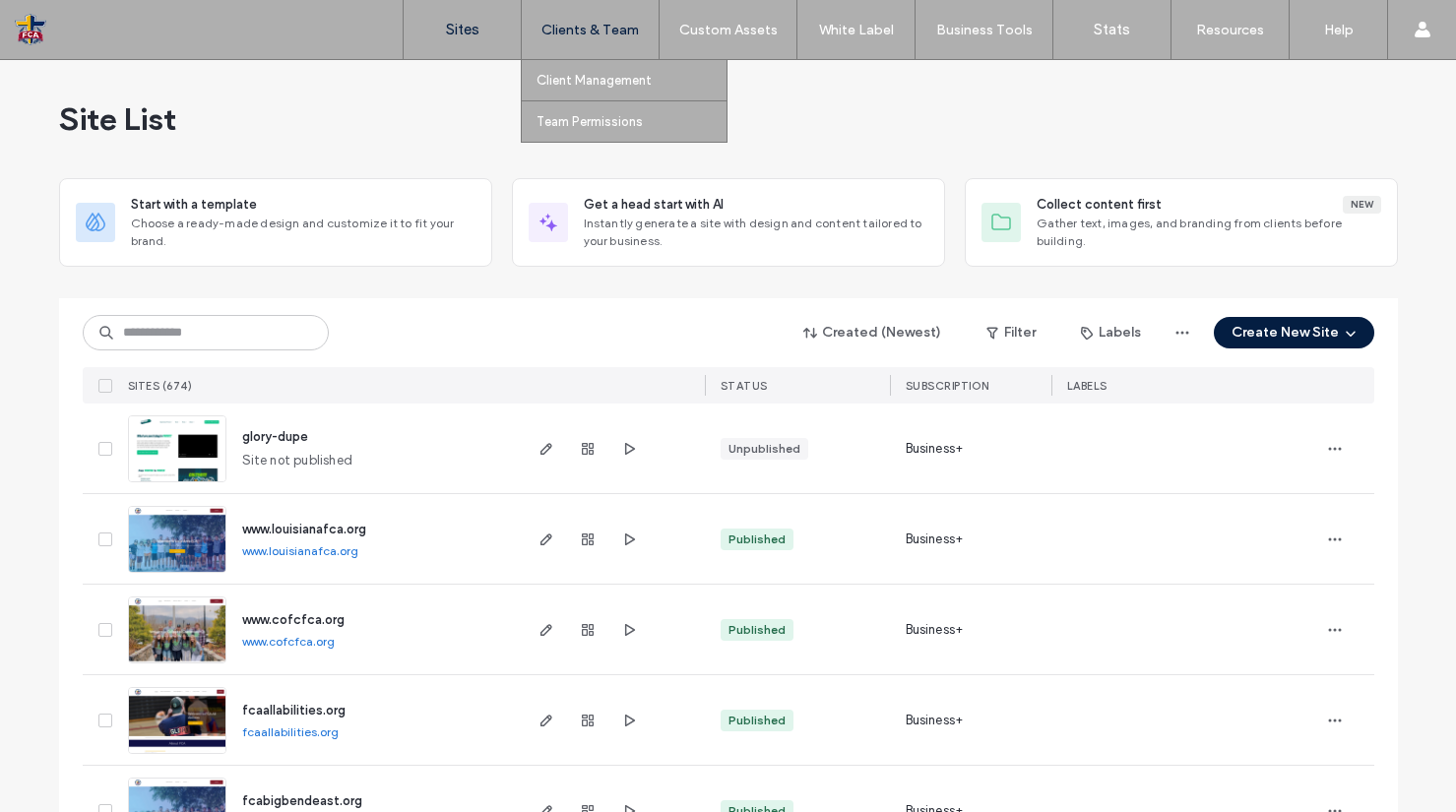 click on "Clients & Team" at bounding box center (590, 30) 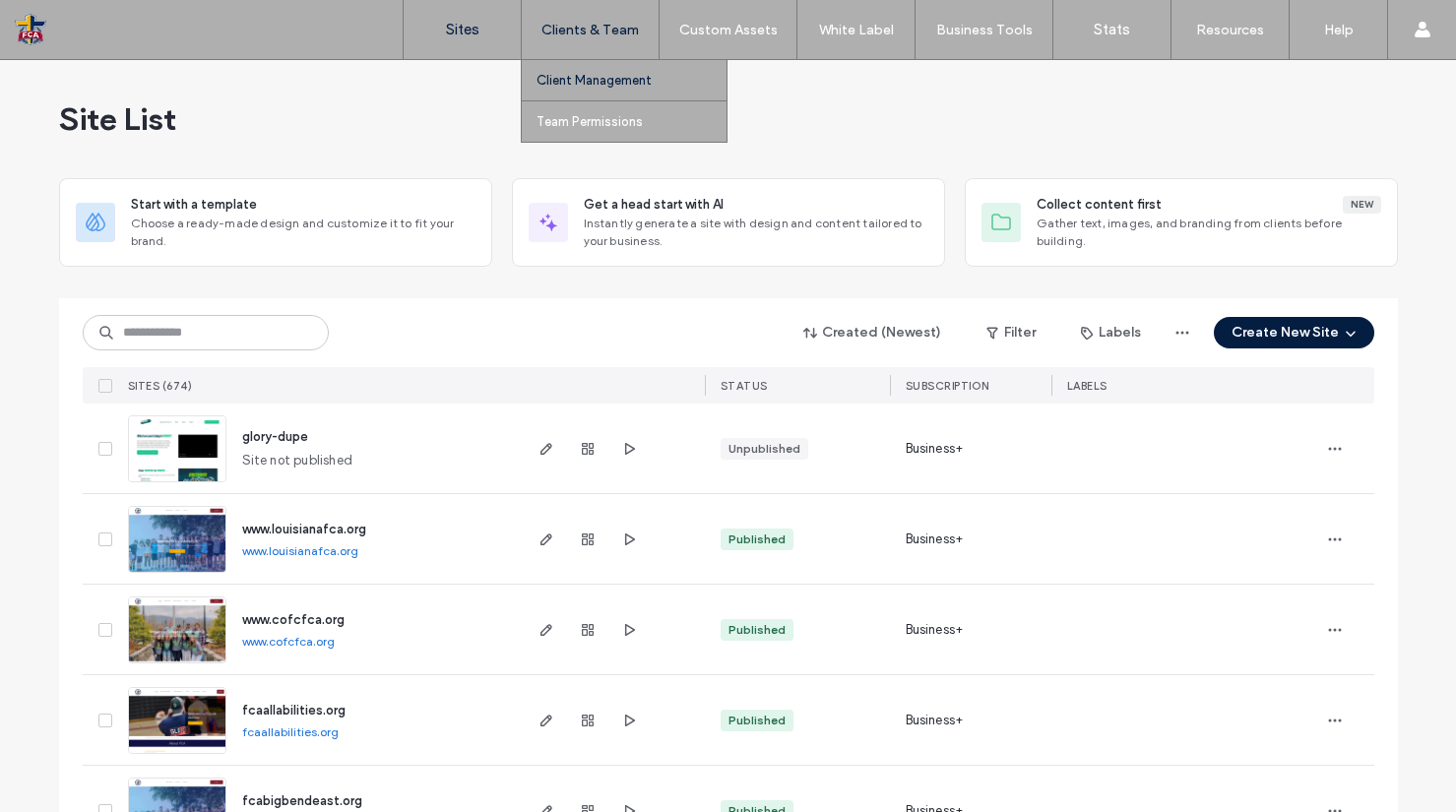 click on "Client Management" at bounding box center [594, 80] 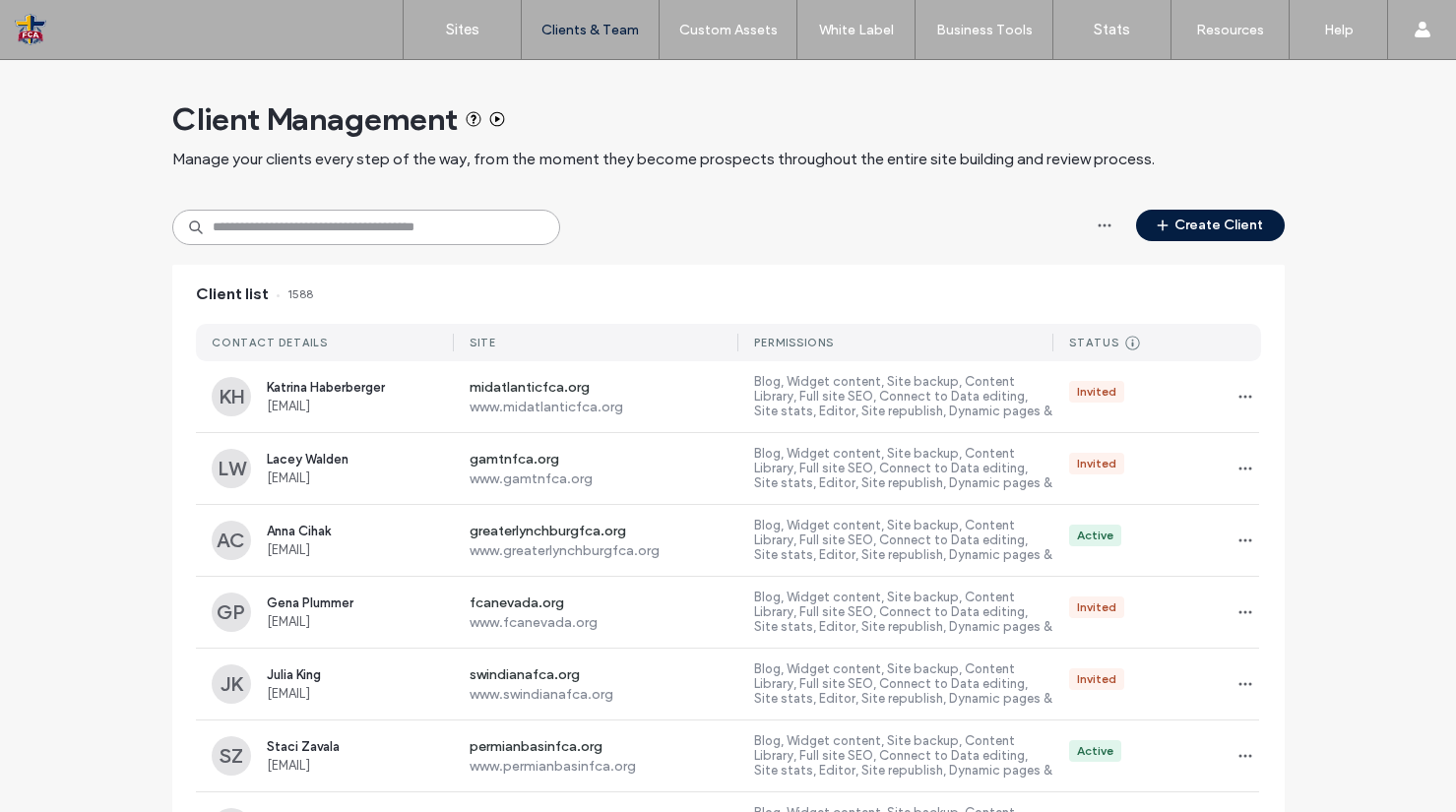 click at bounding box center [366, 227] 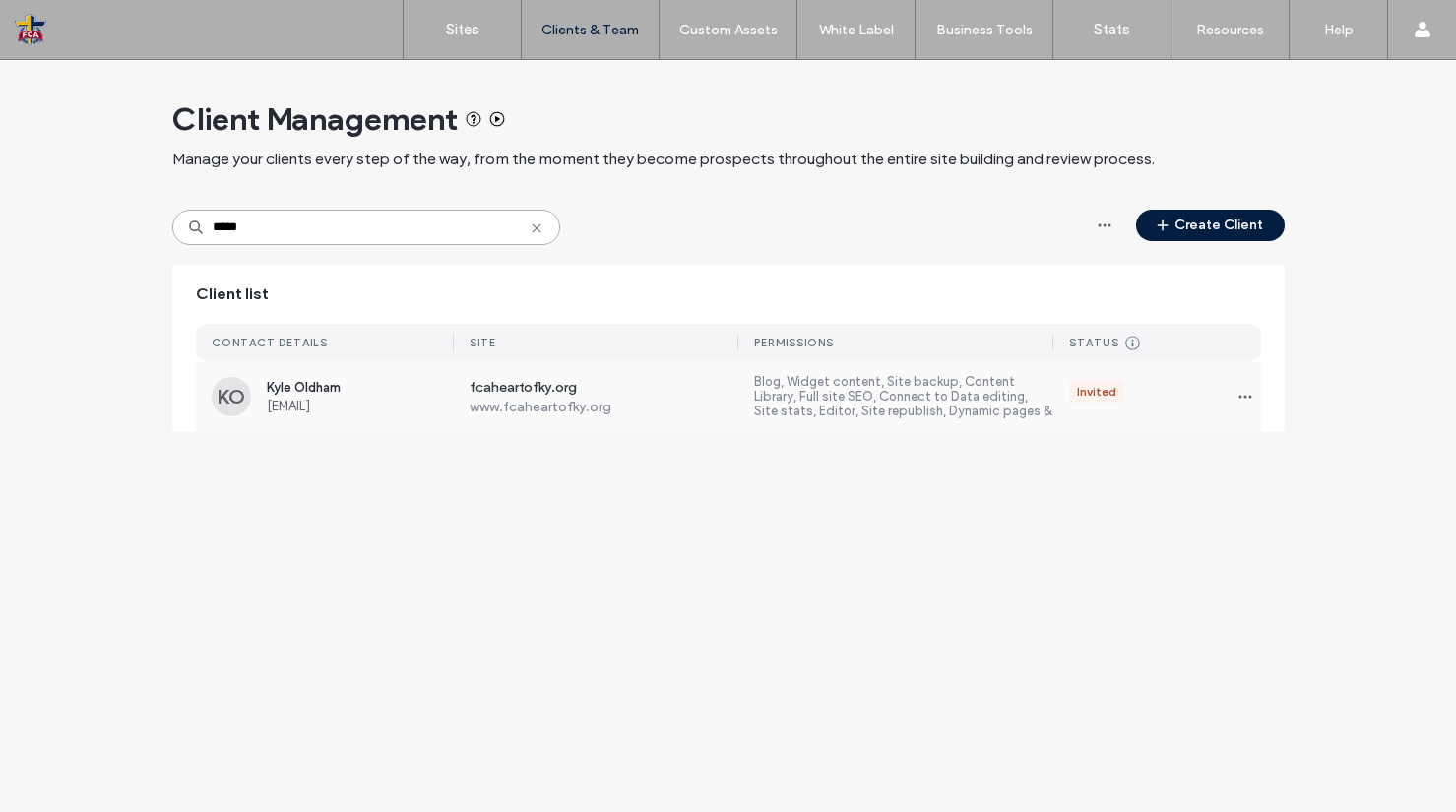 type on "*****" 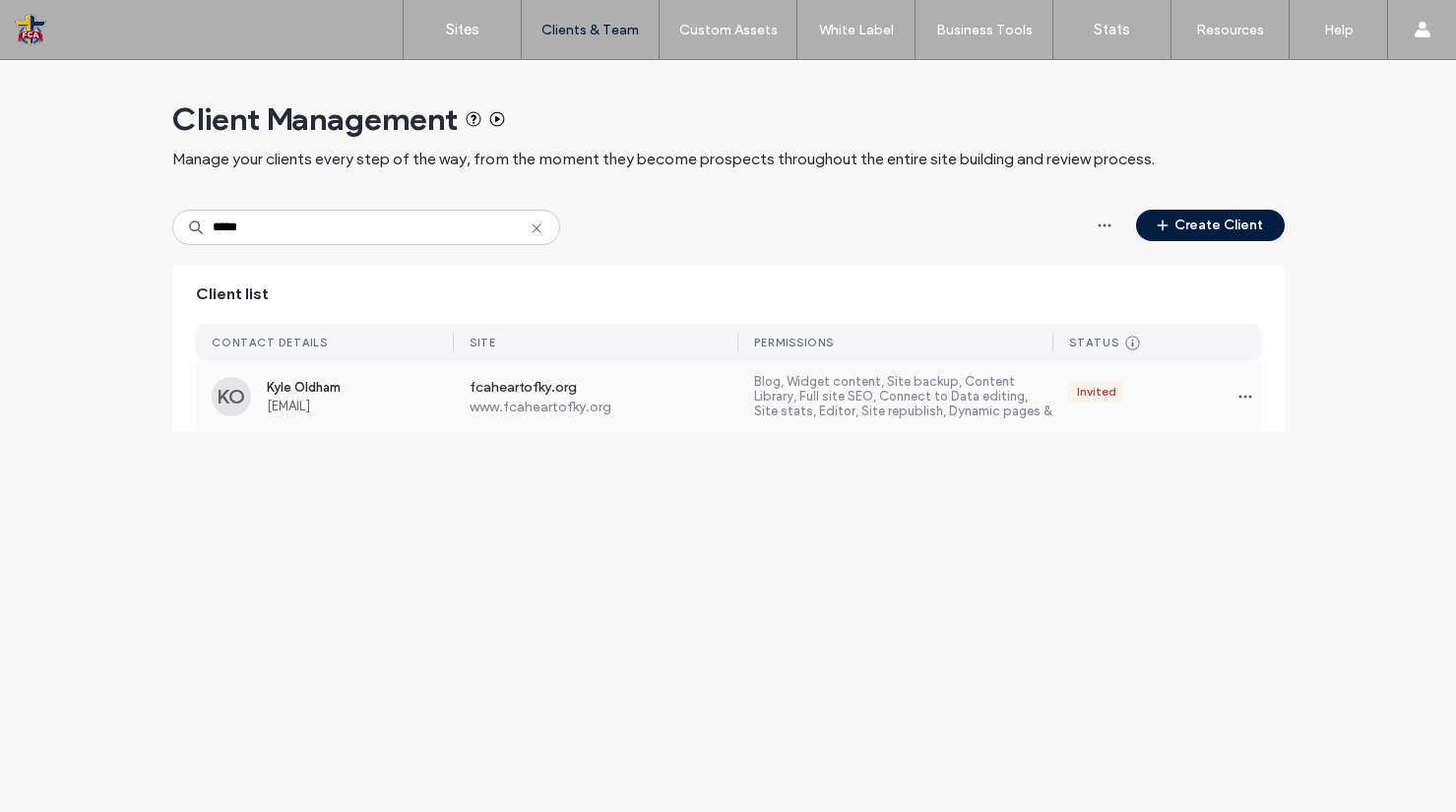click on "Blog, Widget content, Site backup, Content Library, Full site SEO, Connect to Data editing, Site stats, Editor, Site republish, Dynamic pages & Connect to Data" at bounding box center (904, 397) 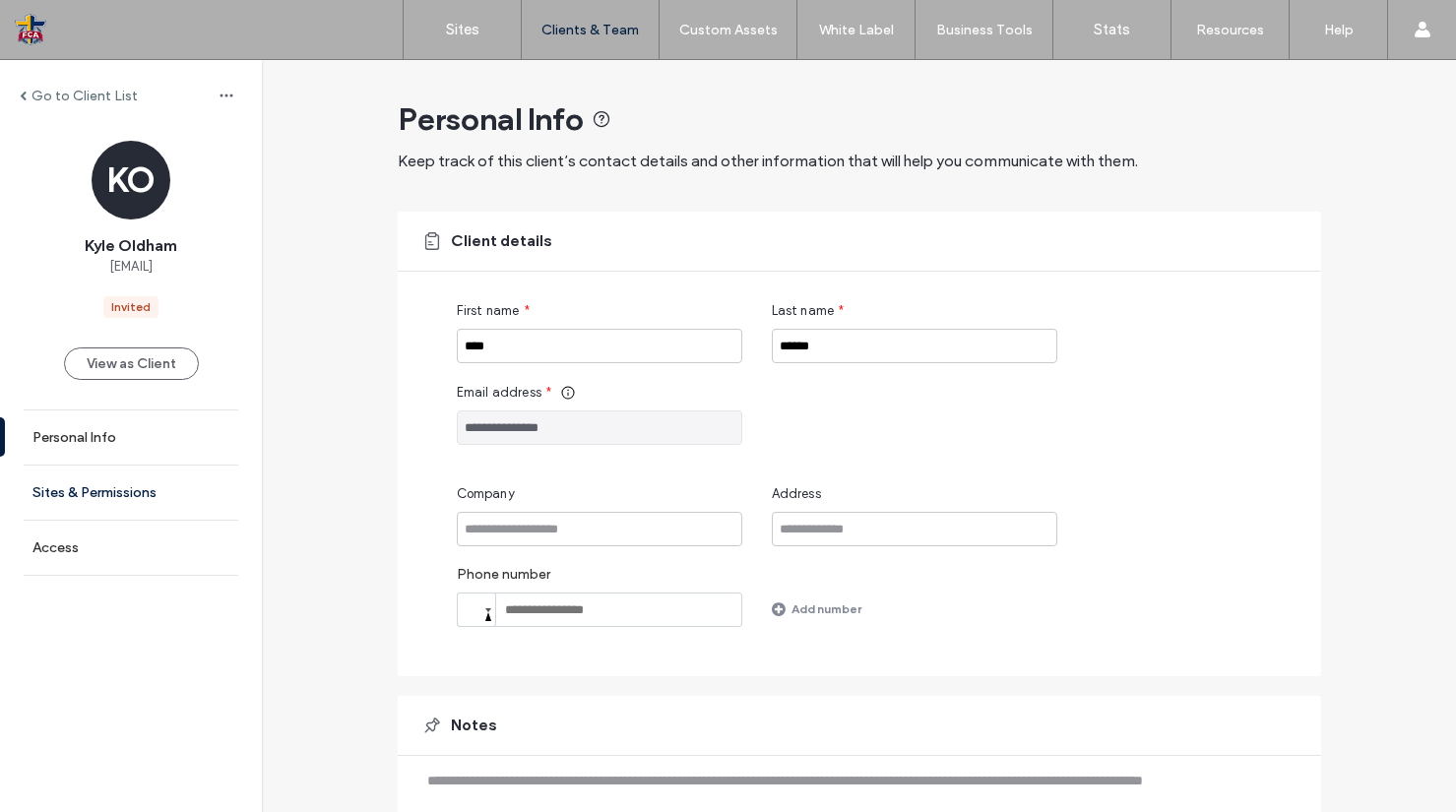 click on "Sites & Permissions" at bounding box center (131, 492) 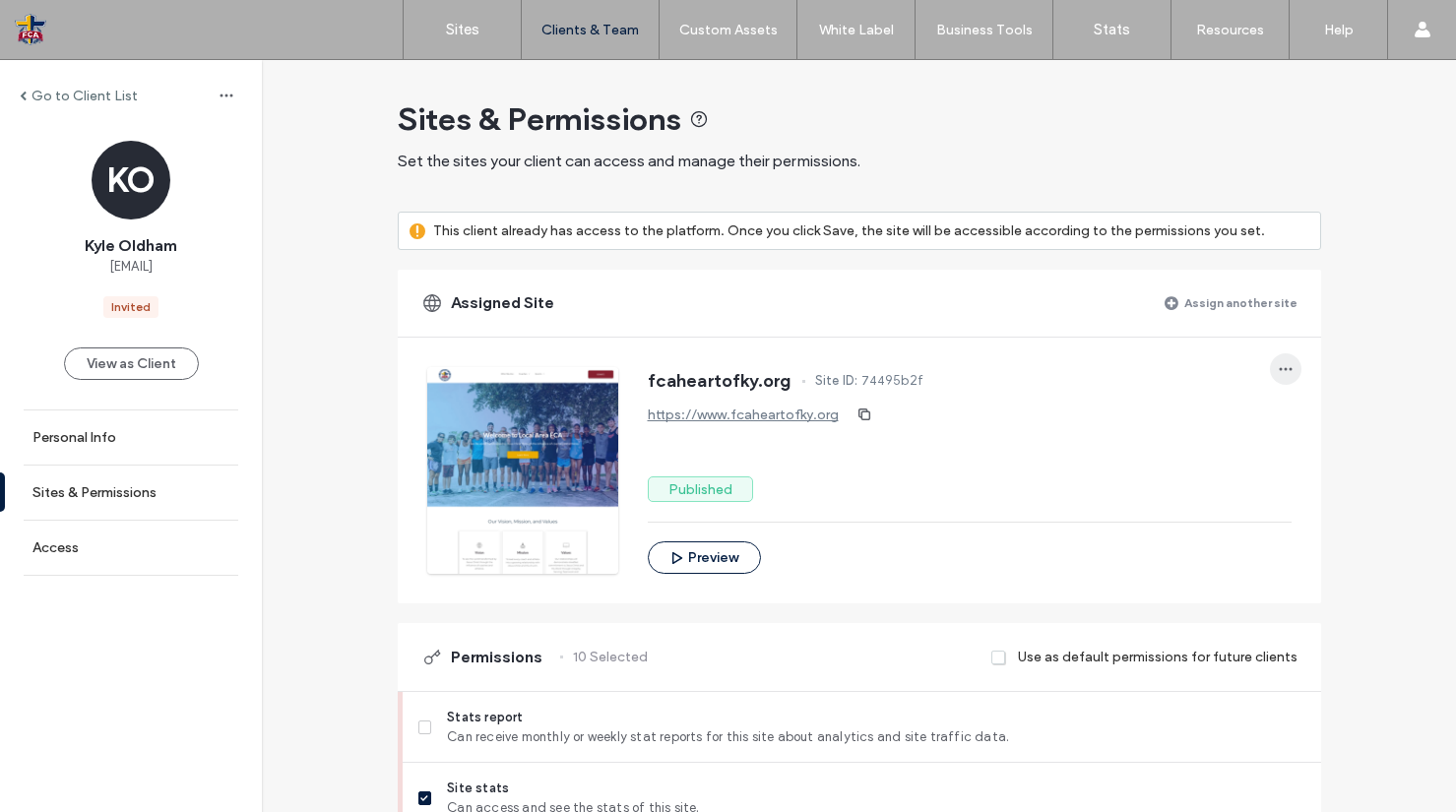 click 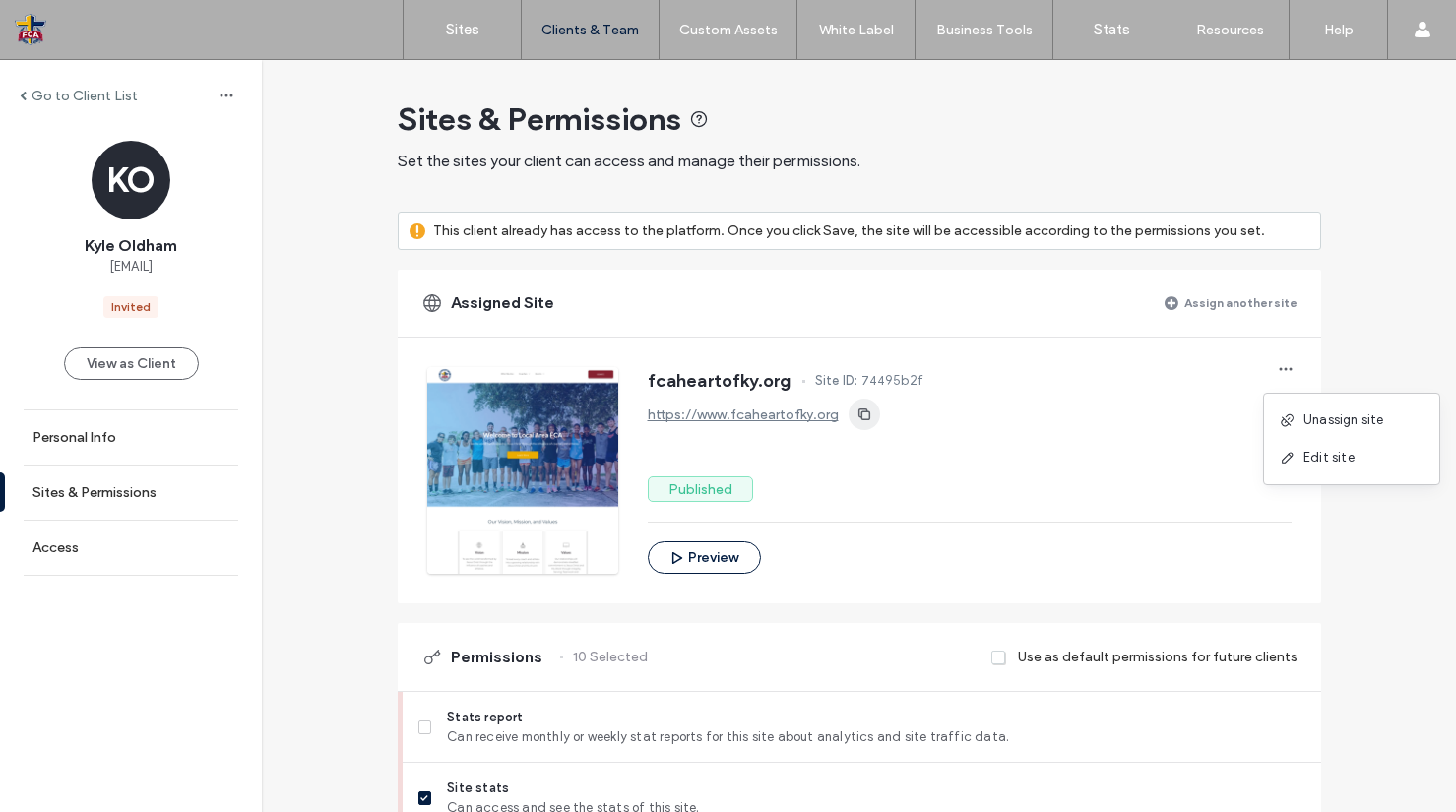 drag, startPoint x: 848, startPoint y: 408, endPoint x: 847, endPoint y: 422, distance: 14.035669 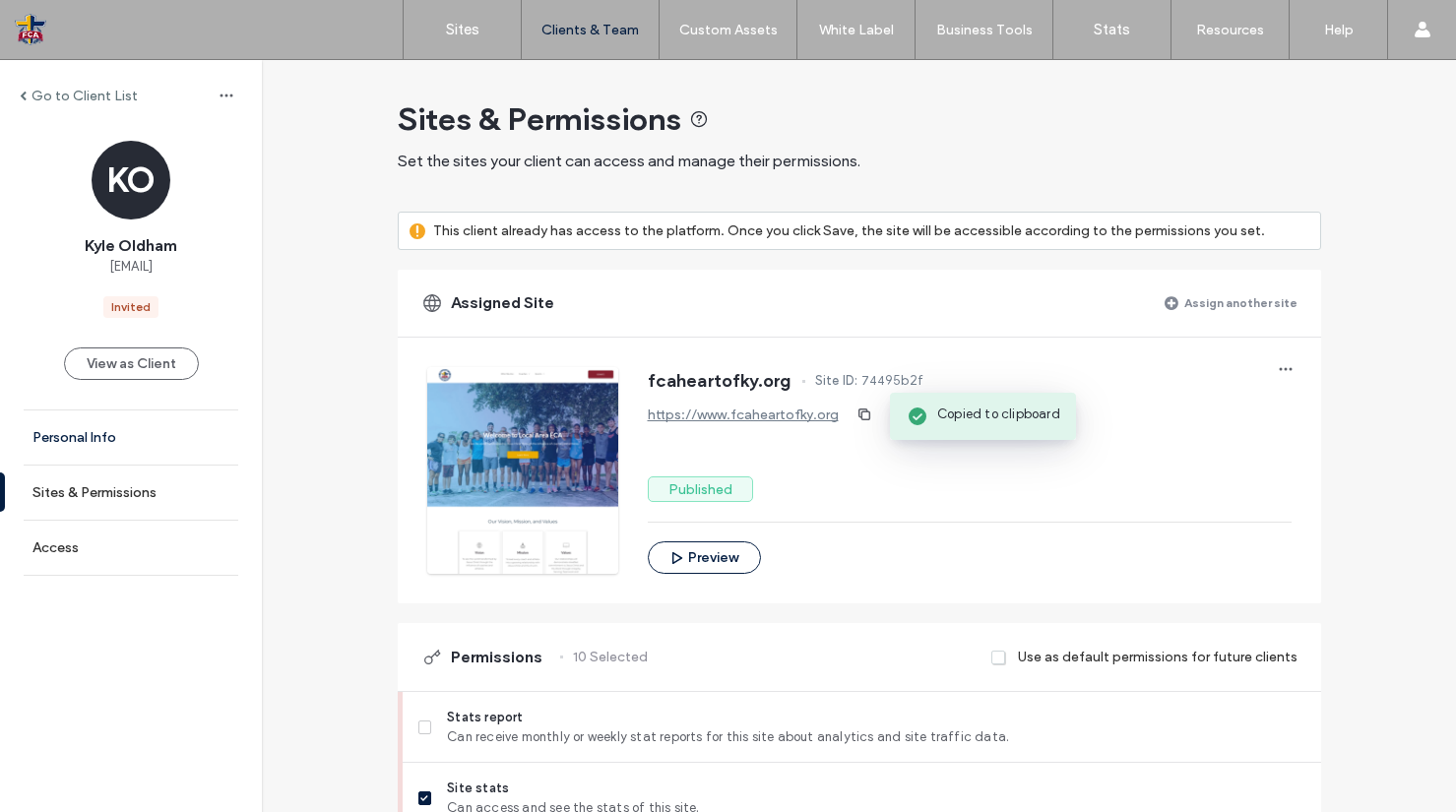 click on "Personal Info" at bounding box center [131, 437] 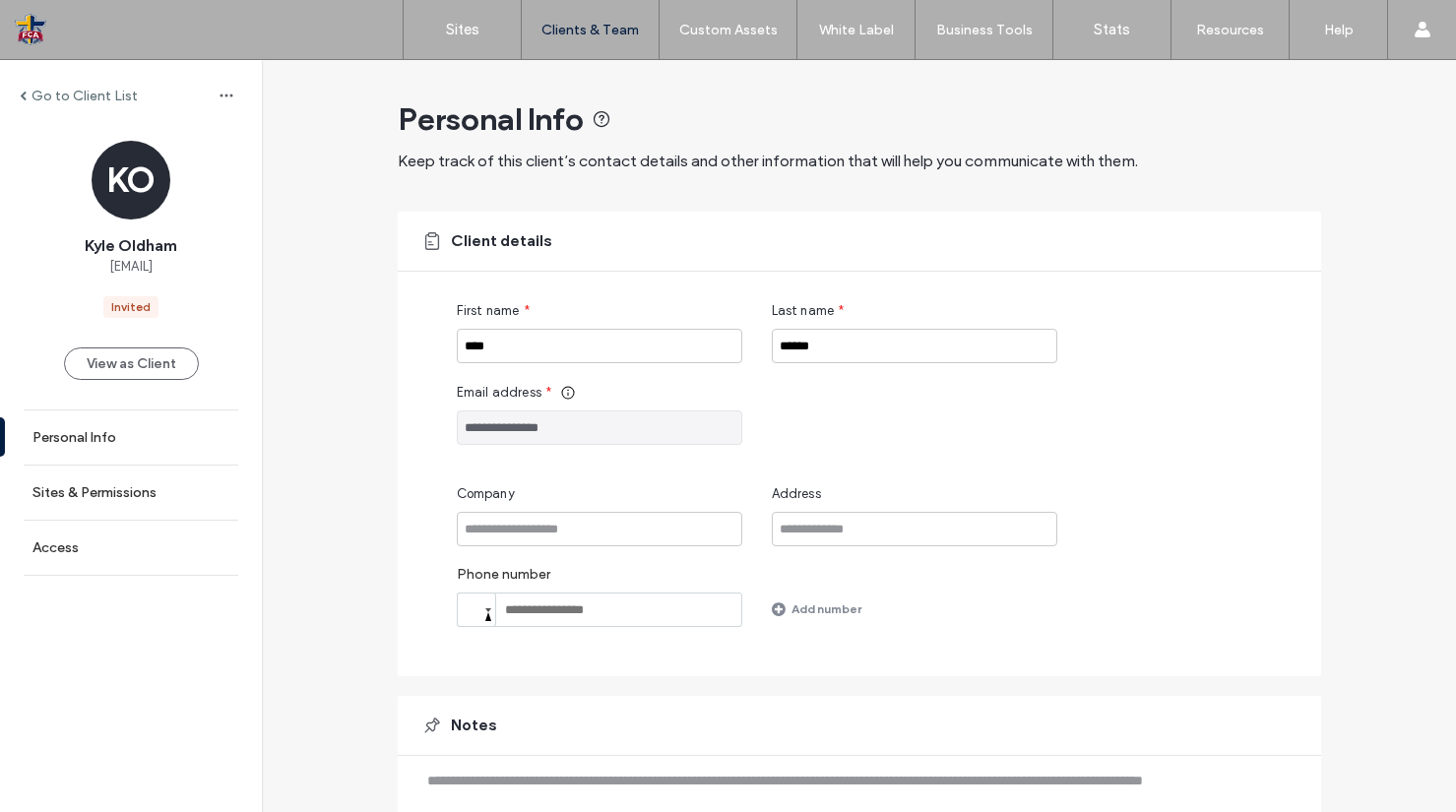 scroll, scrollTop: 104, scrollLeft: 0, axis: vertical 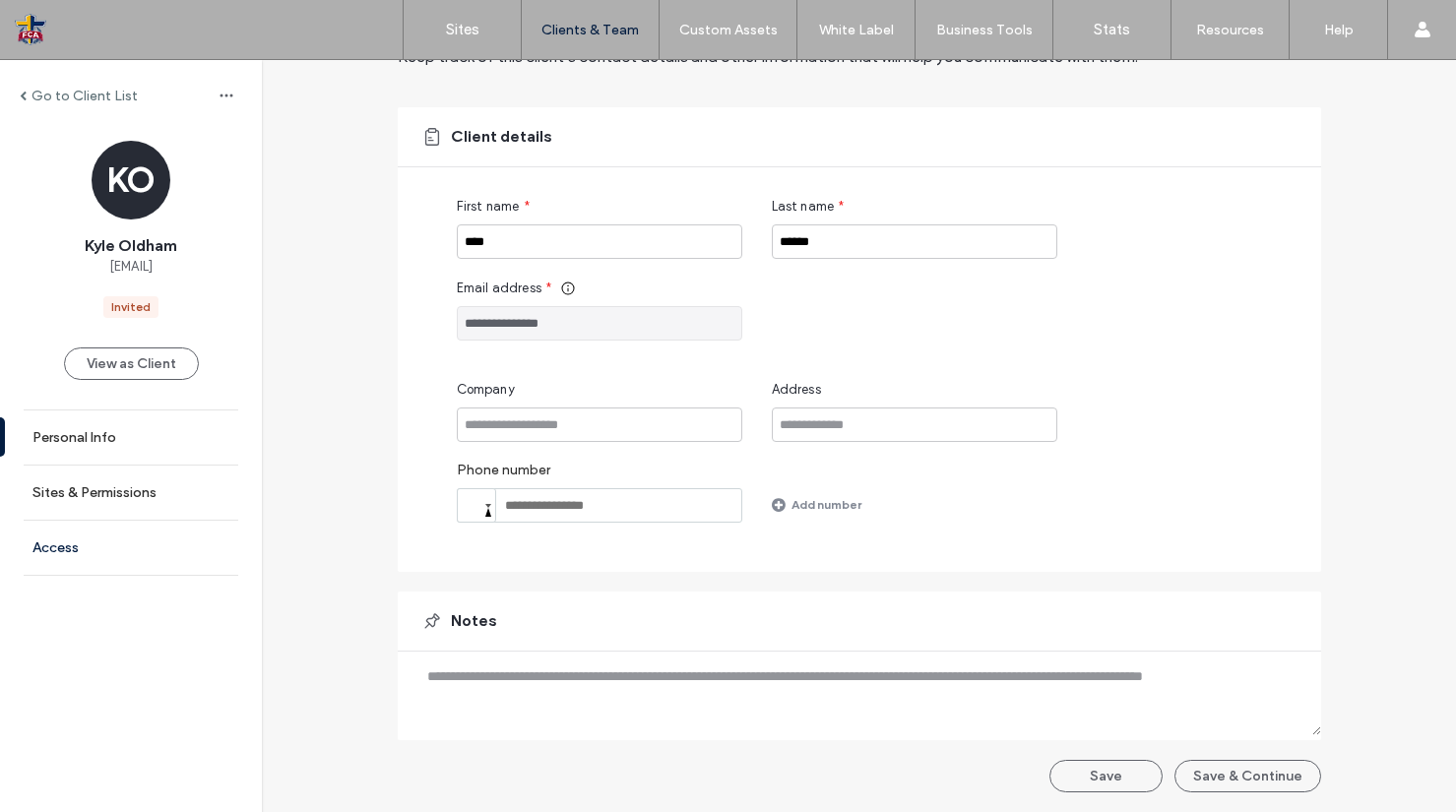 click on "Access" at bounding box center [131, 547] 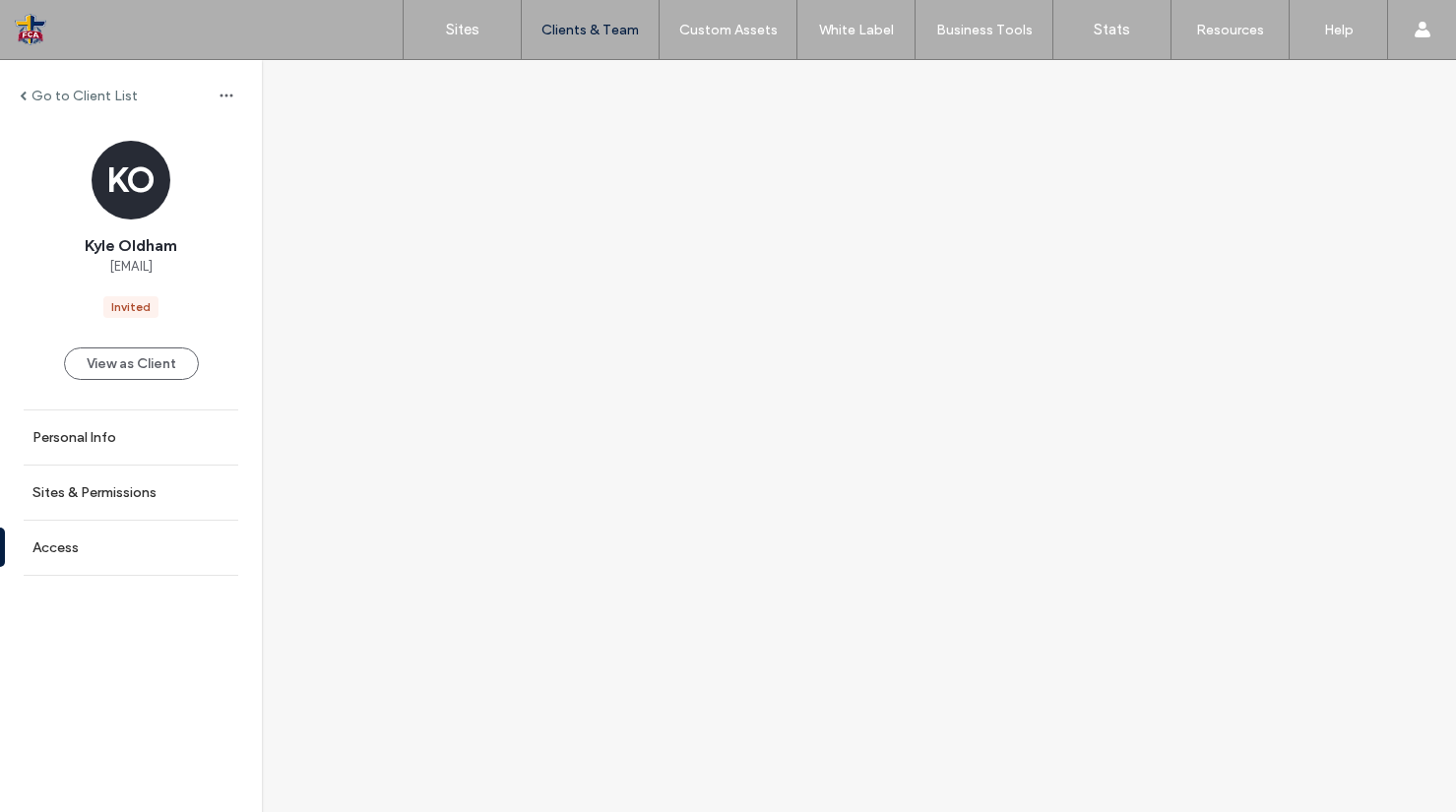 scroll, scrollTop: 0, scrollLeft: 0, axis: both 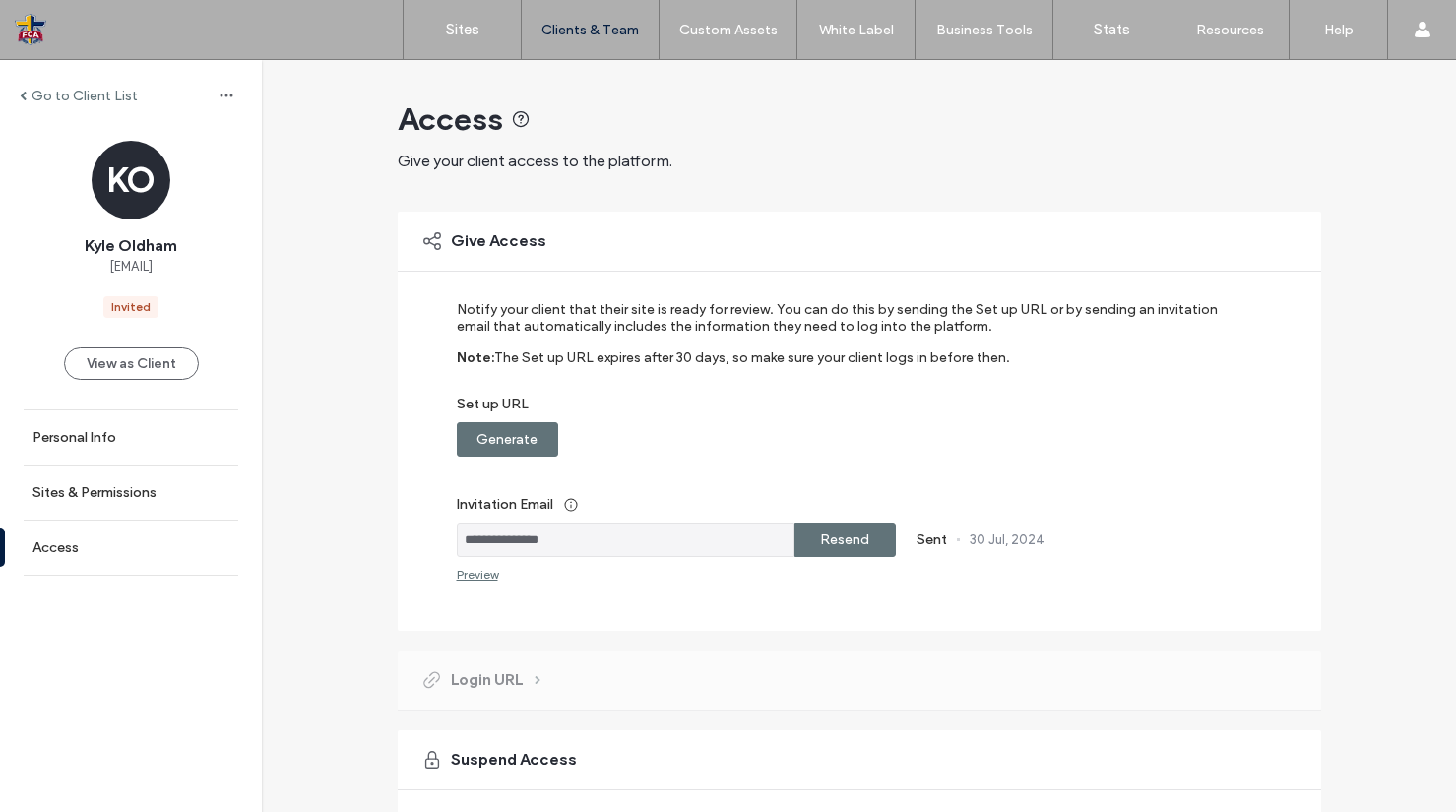 click on "Resend" at bounding box center (845, 539) 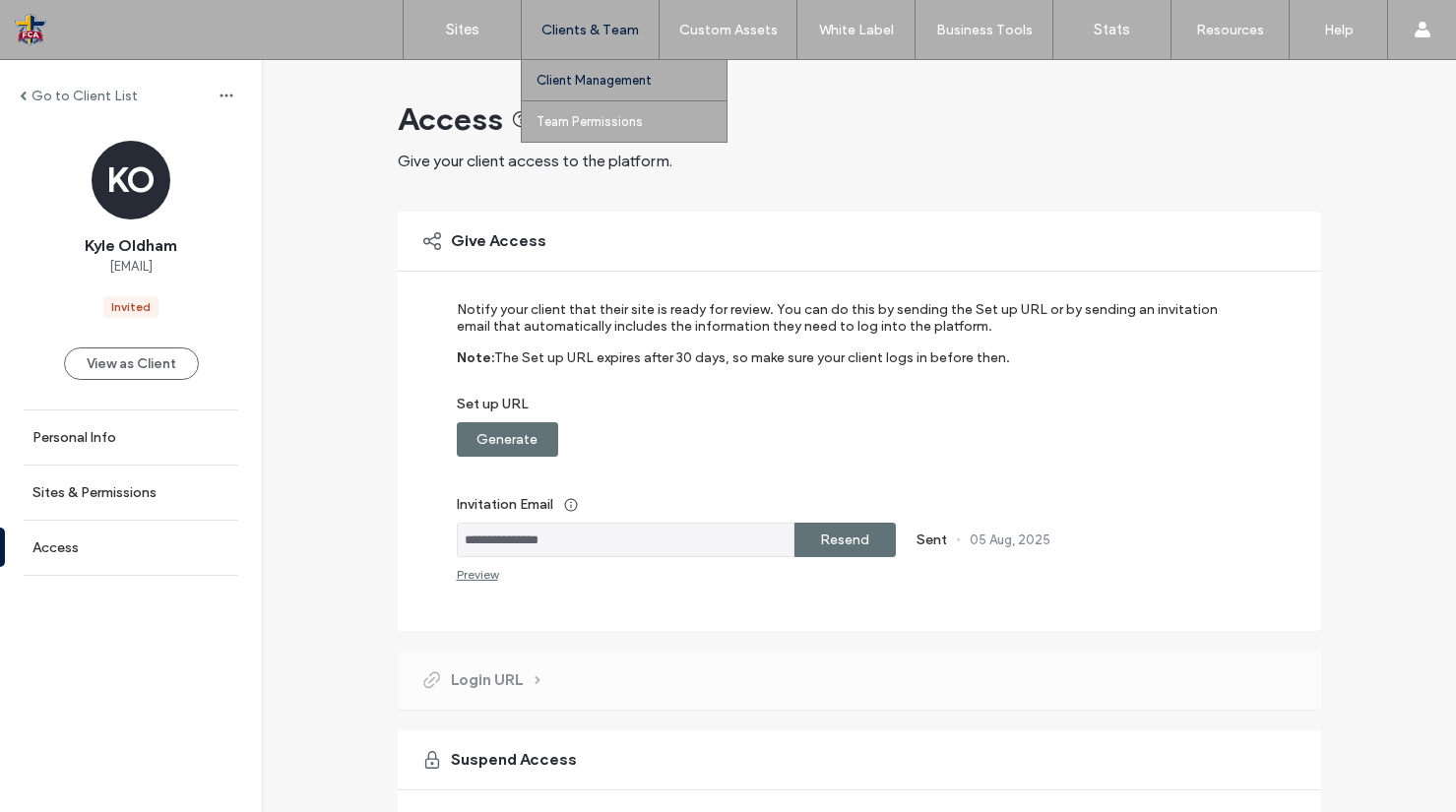 click on "Client Management" at bounding box center (594, 80) 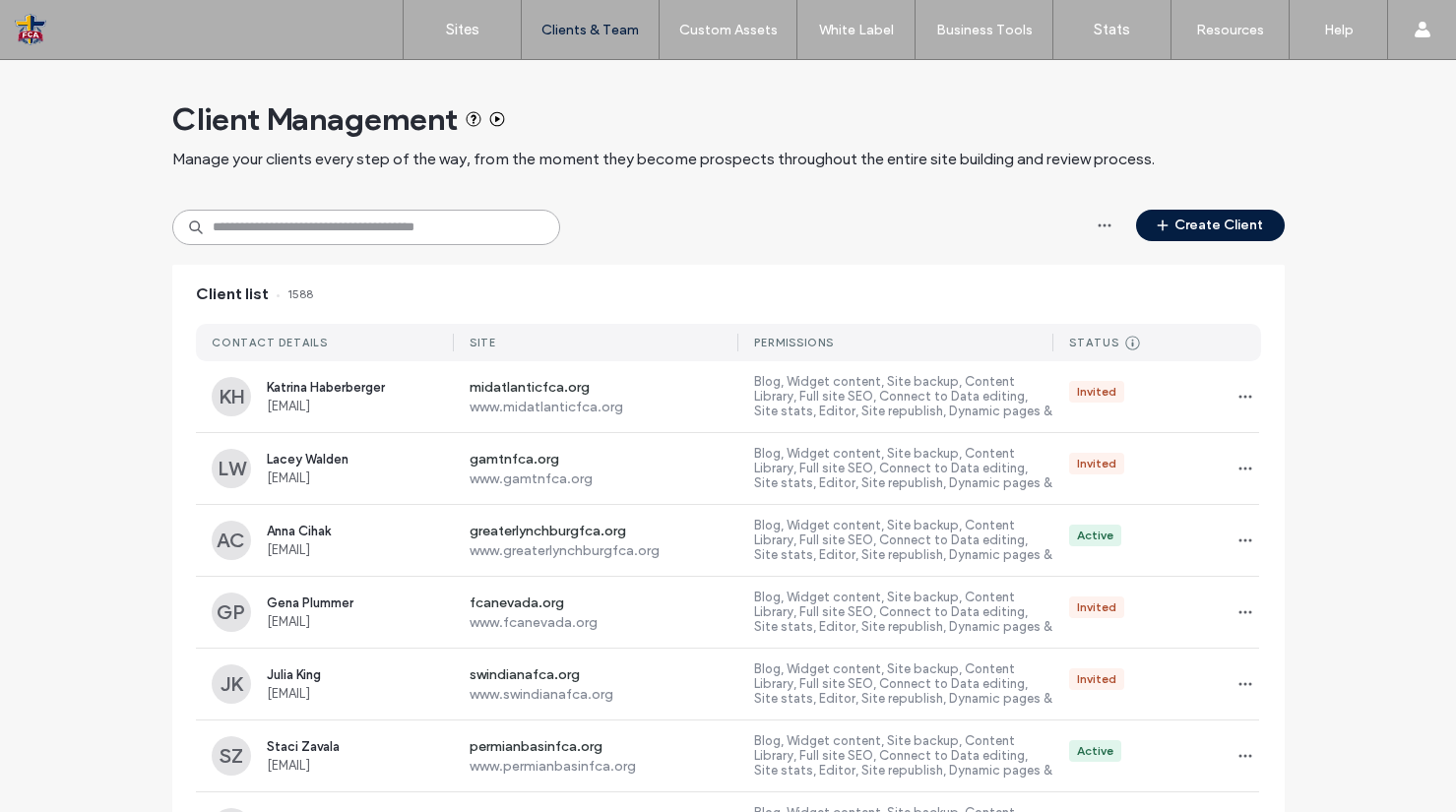 click at bounding box center (366, 227) 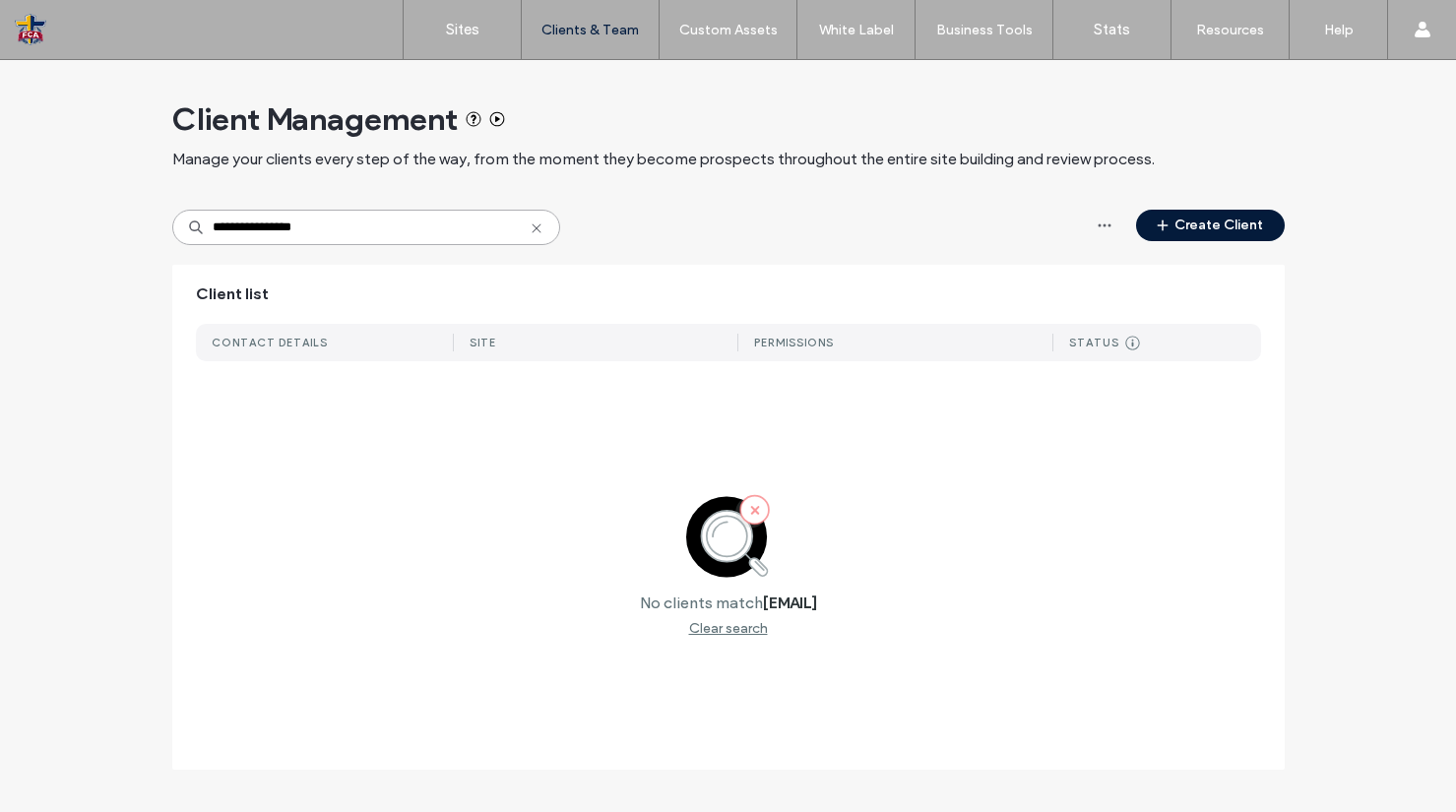 type on "**********" 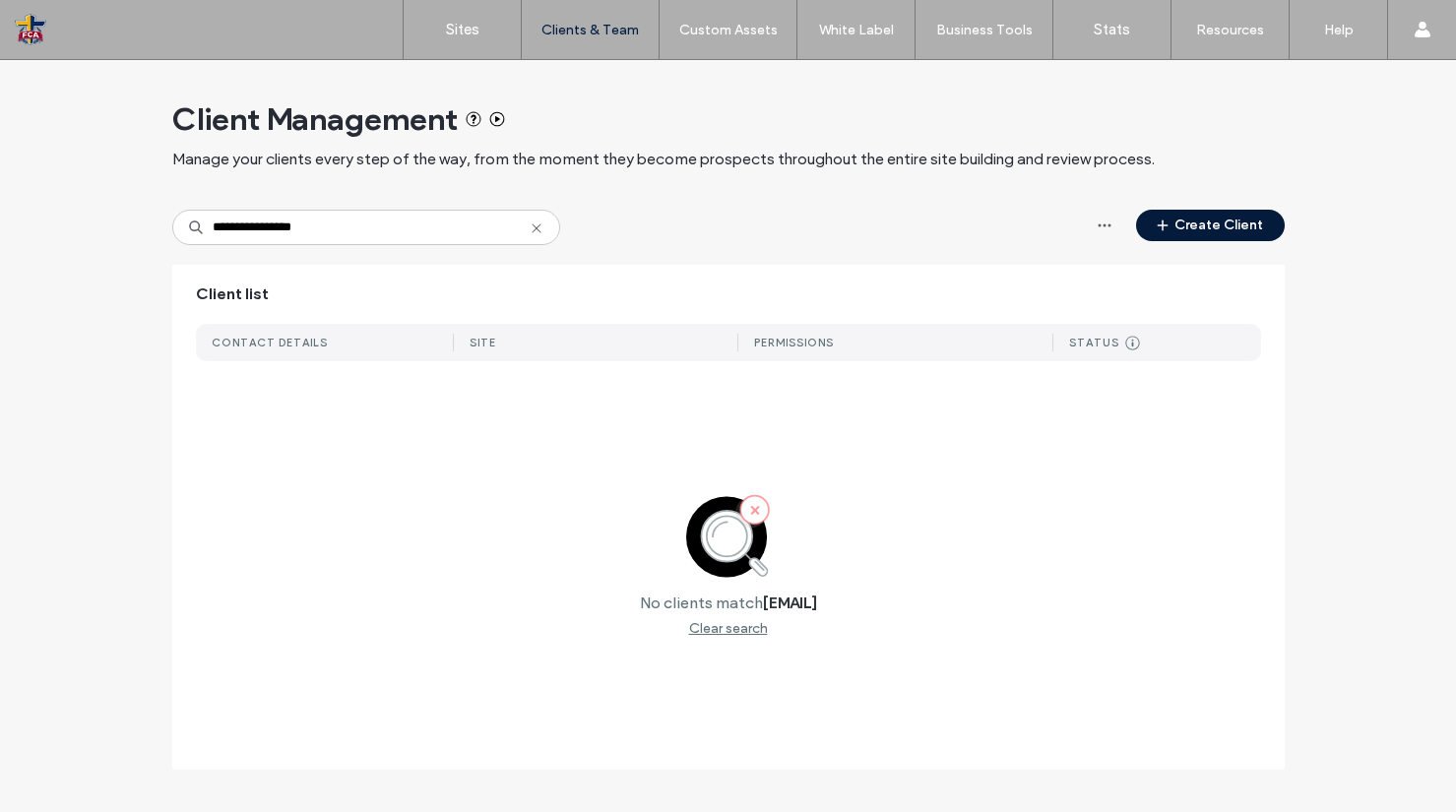 click on "Create Client" at bounding box center (1210, 225) 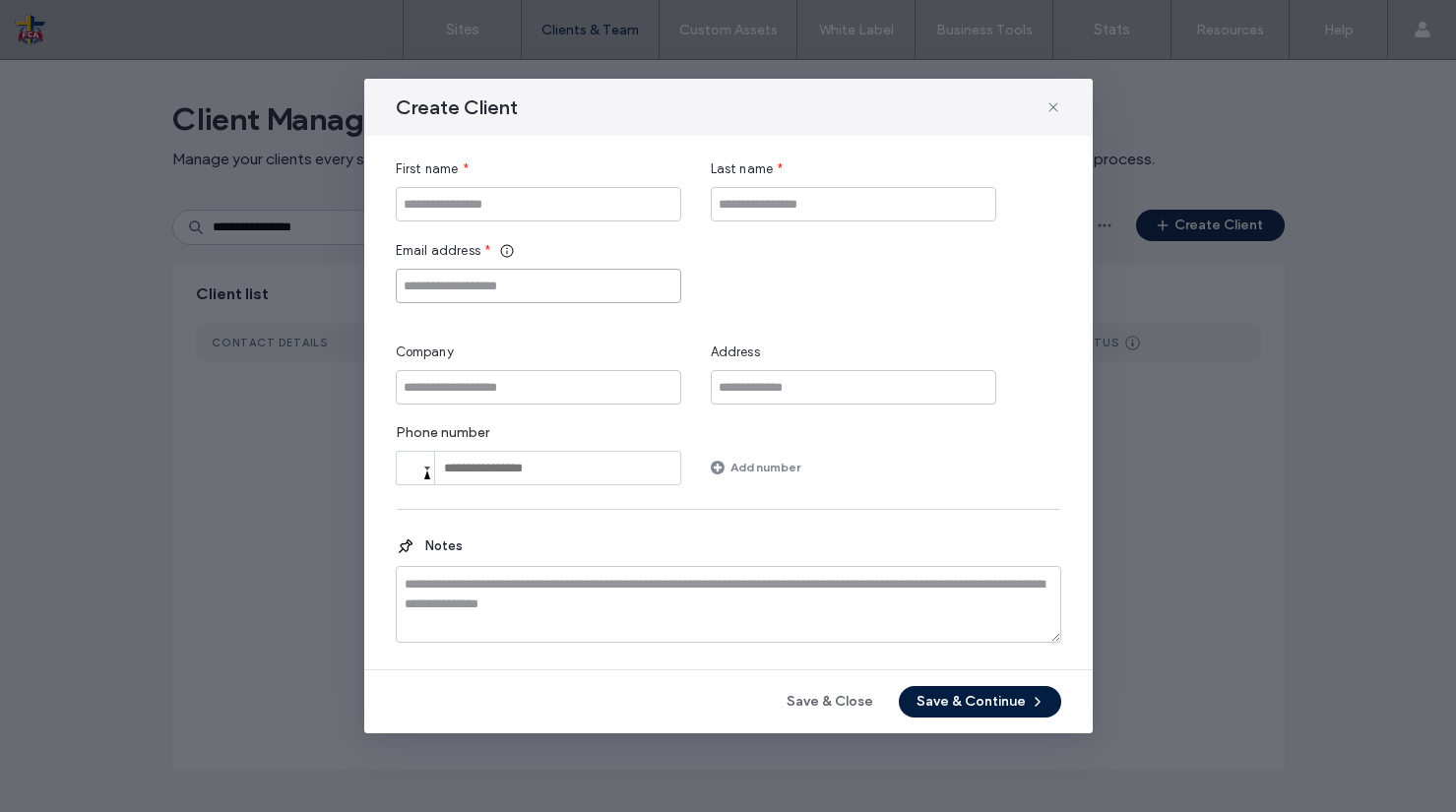 click at bounding box center (538, 285) 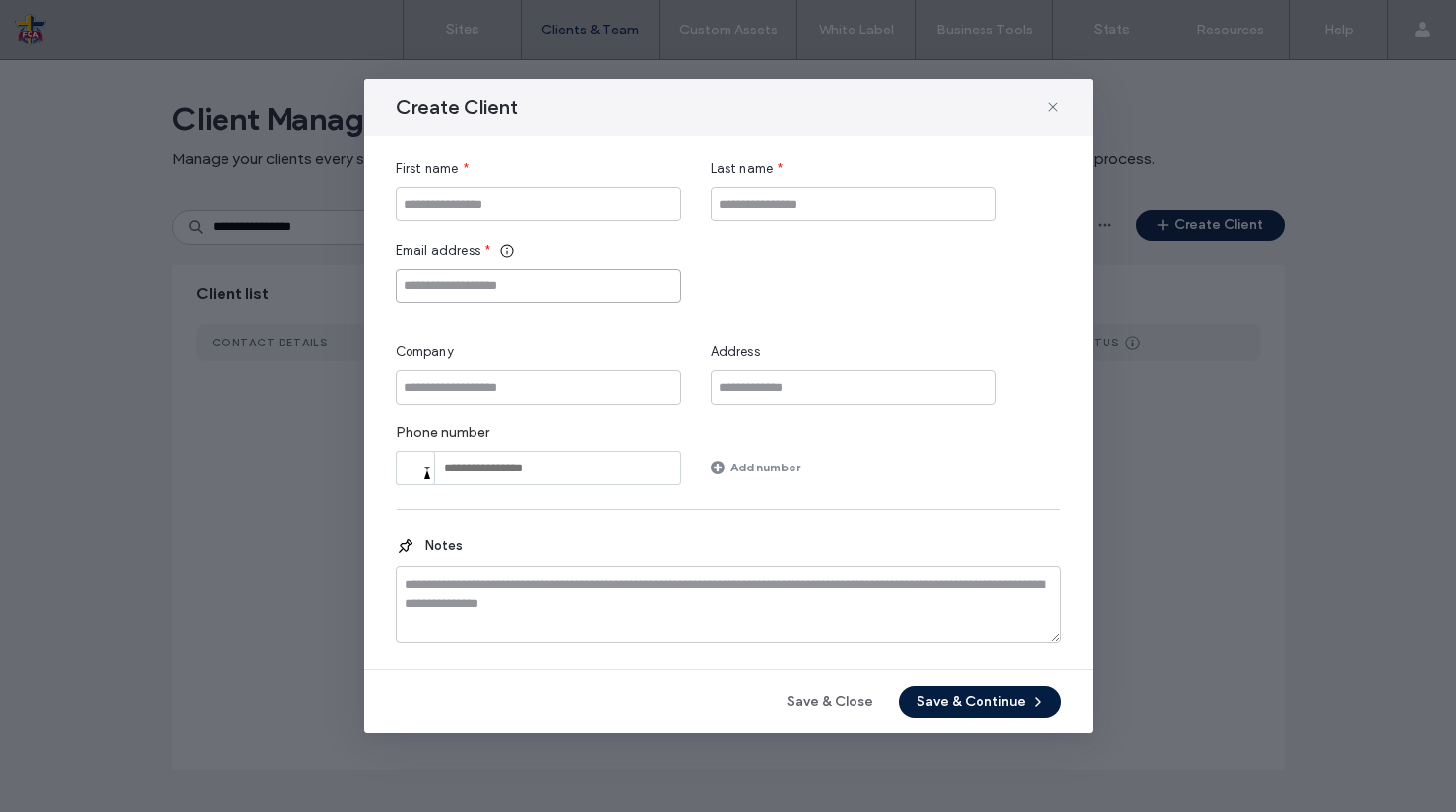 paste on "**********" 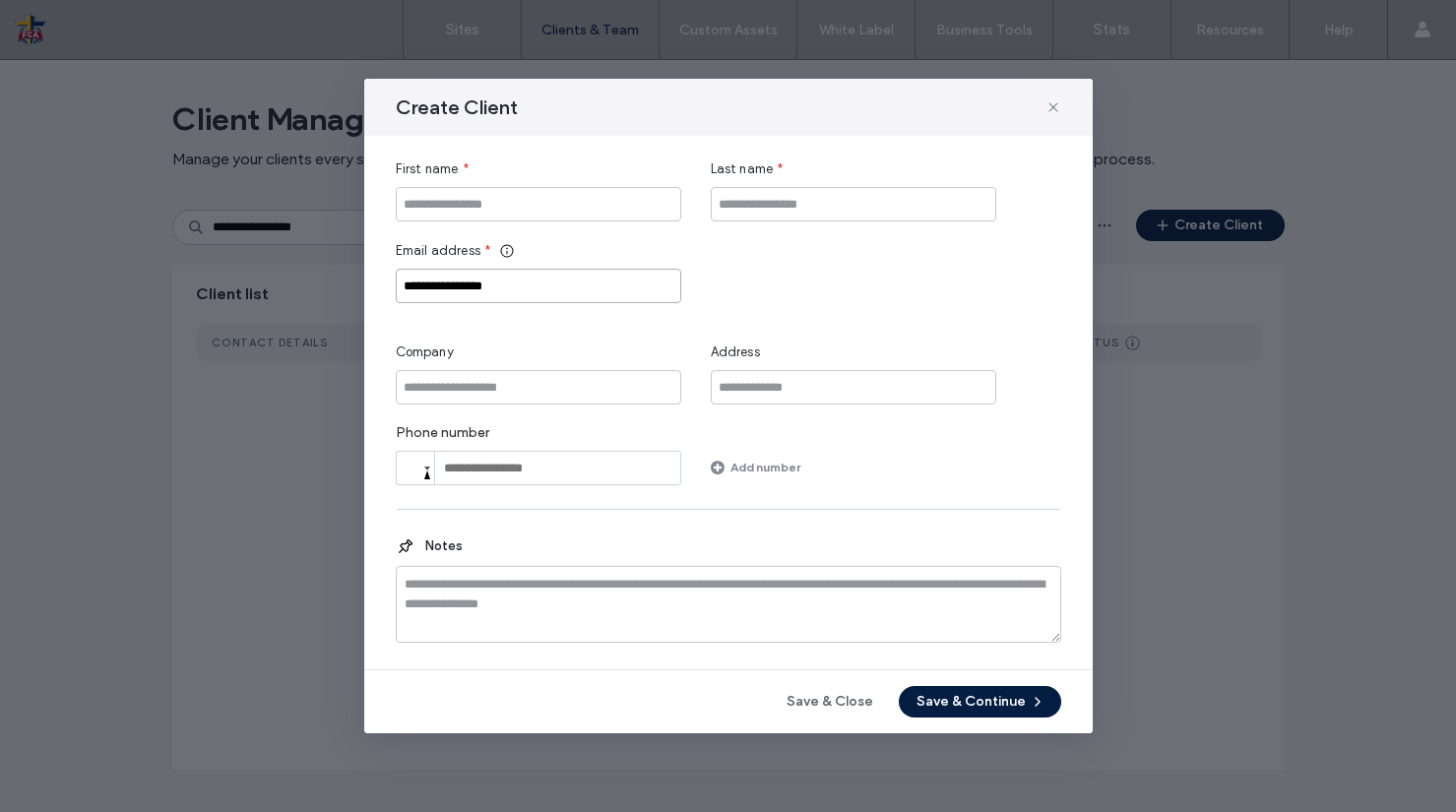 type on "**********" 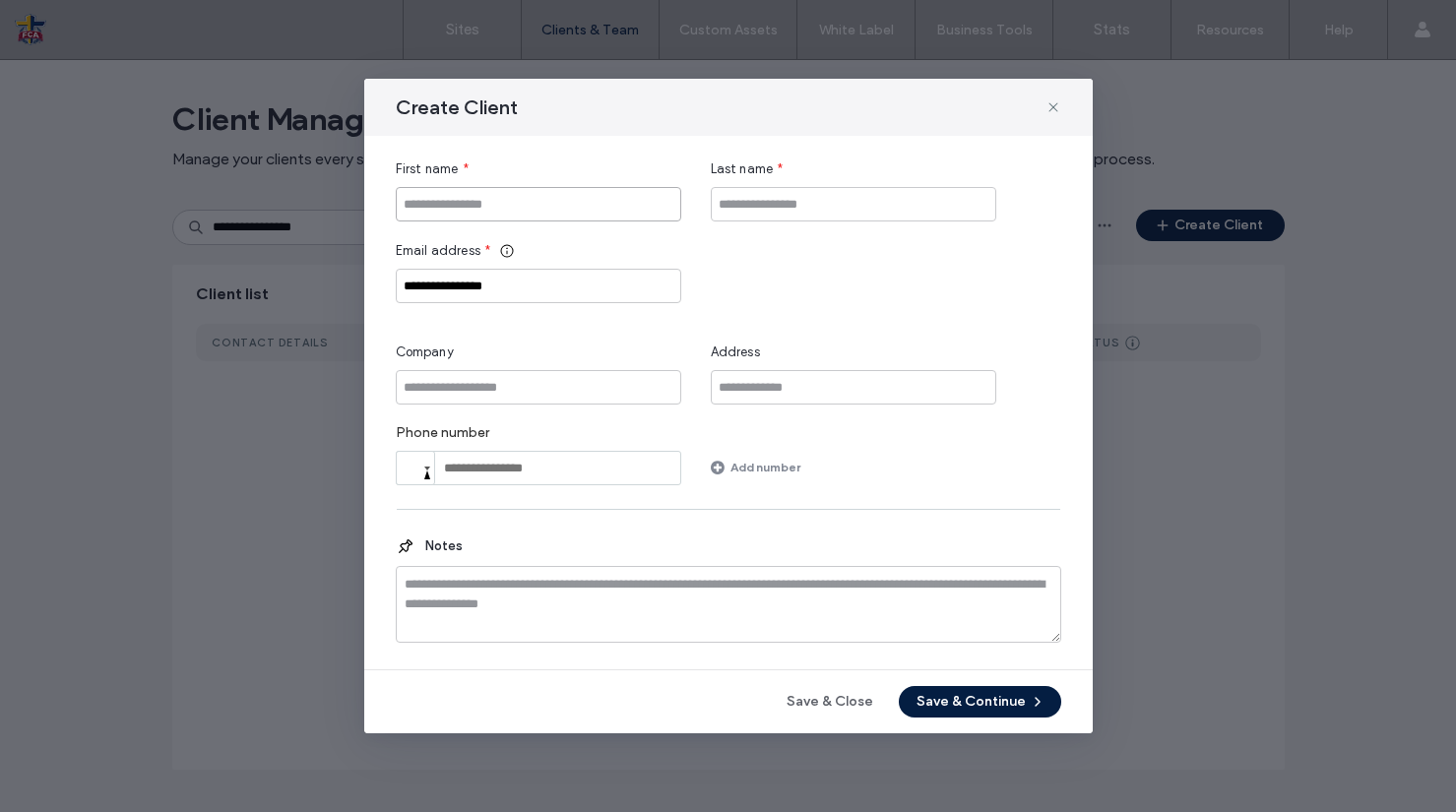 click at bounding box center [538, 204] 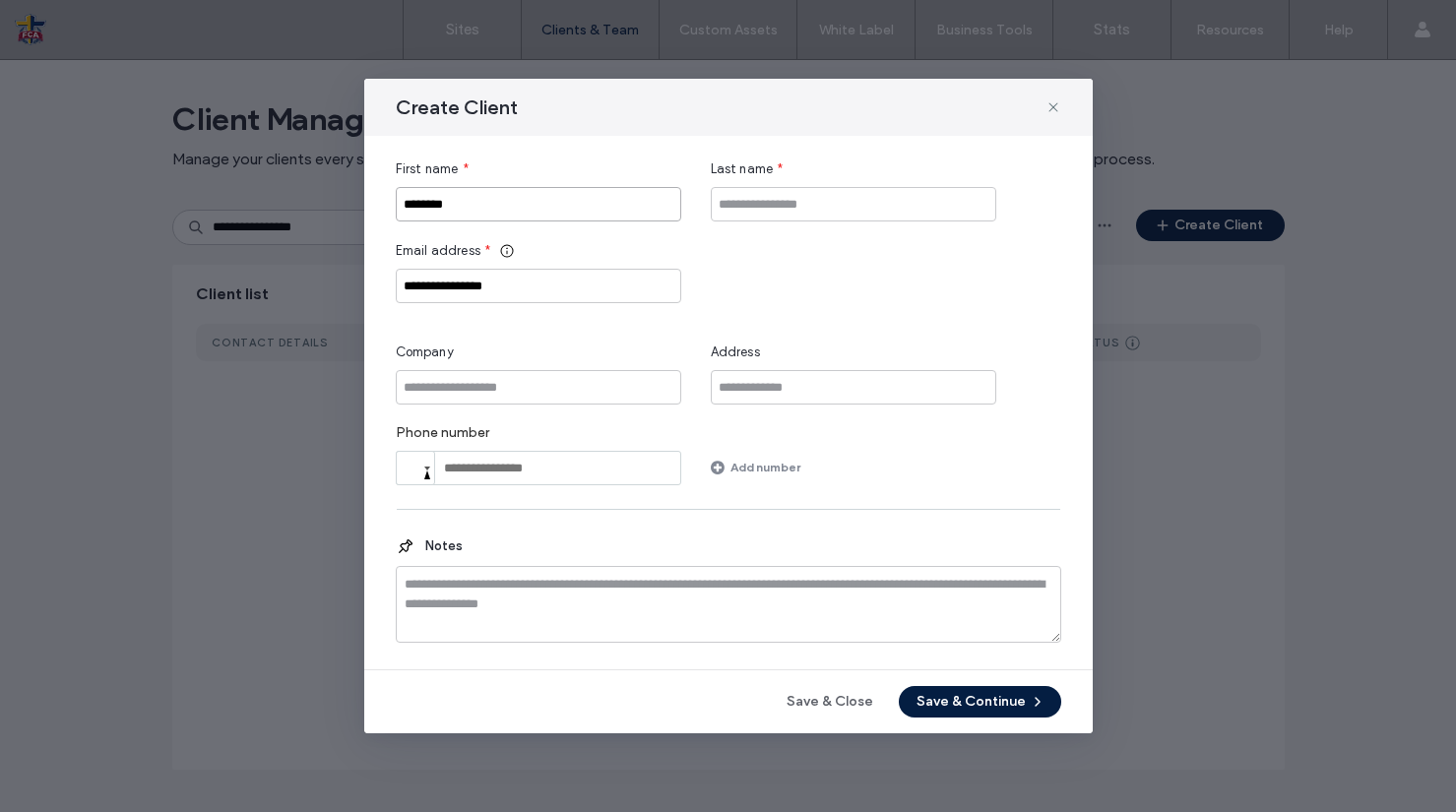 type on "********" 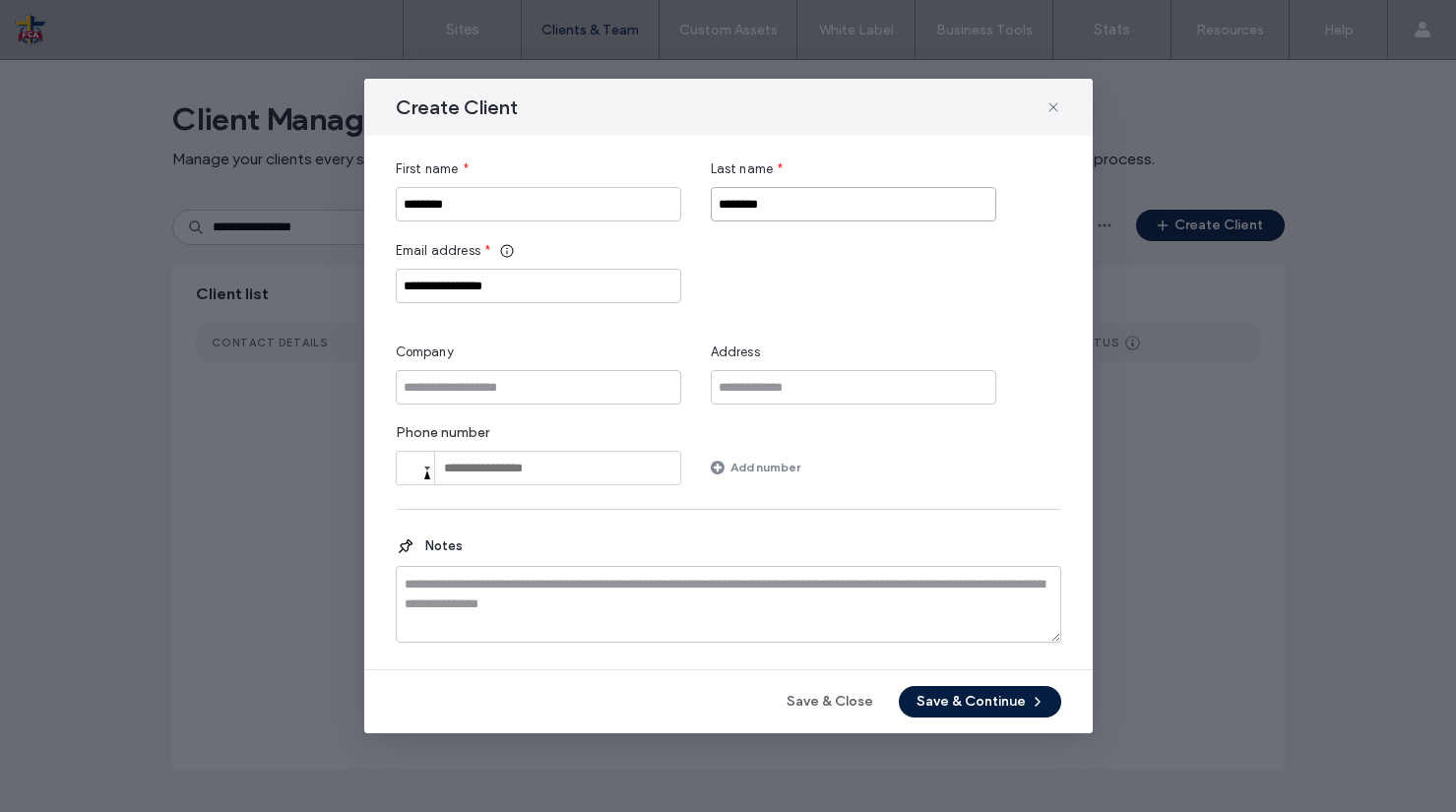 type on "********" 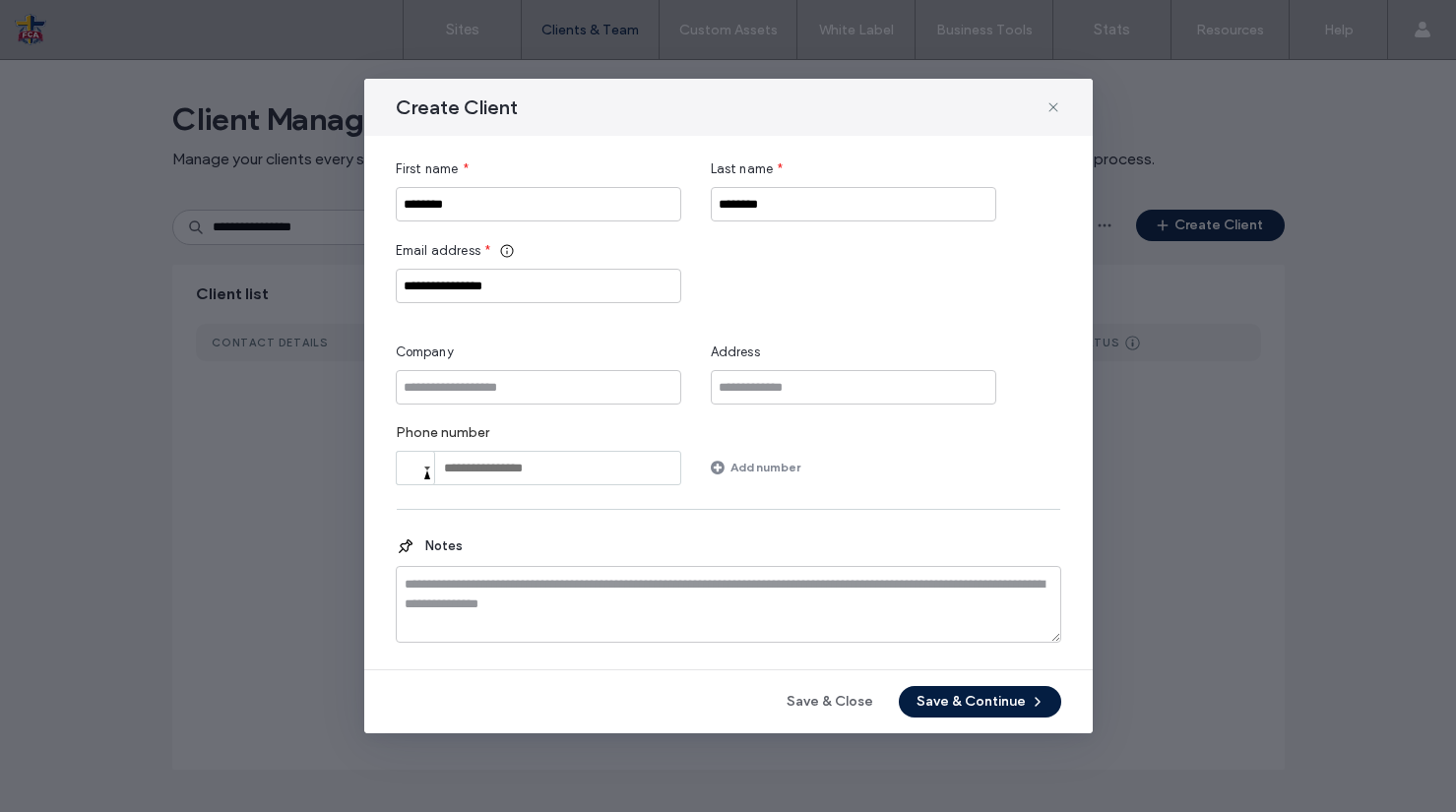 click on "**********" at bounding box center [728, 406] 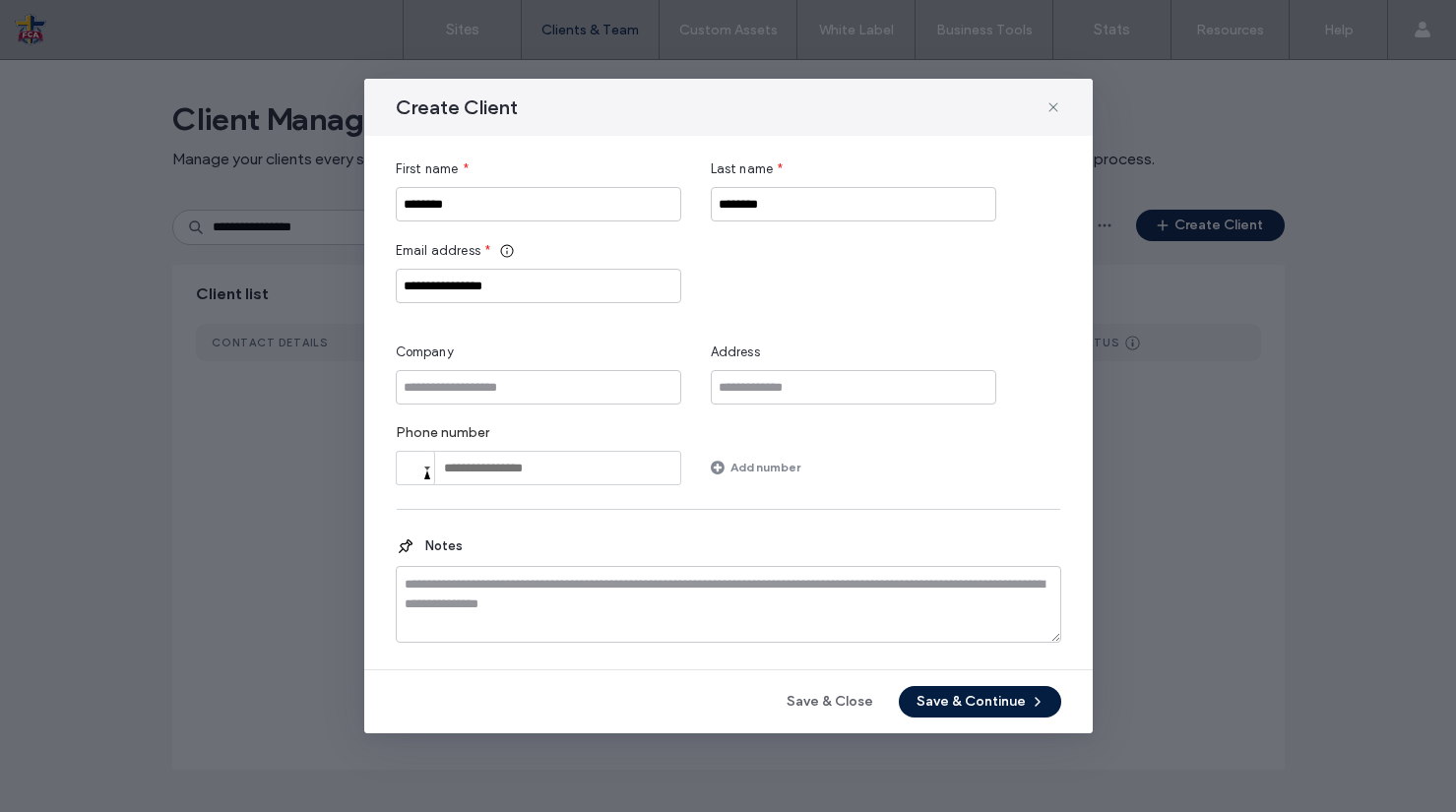 drag, startPoint x: 962, startPoint y: 711, endPoint x: 953, endPoint y: 704, distance: 11.401754 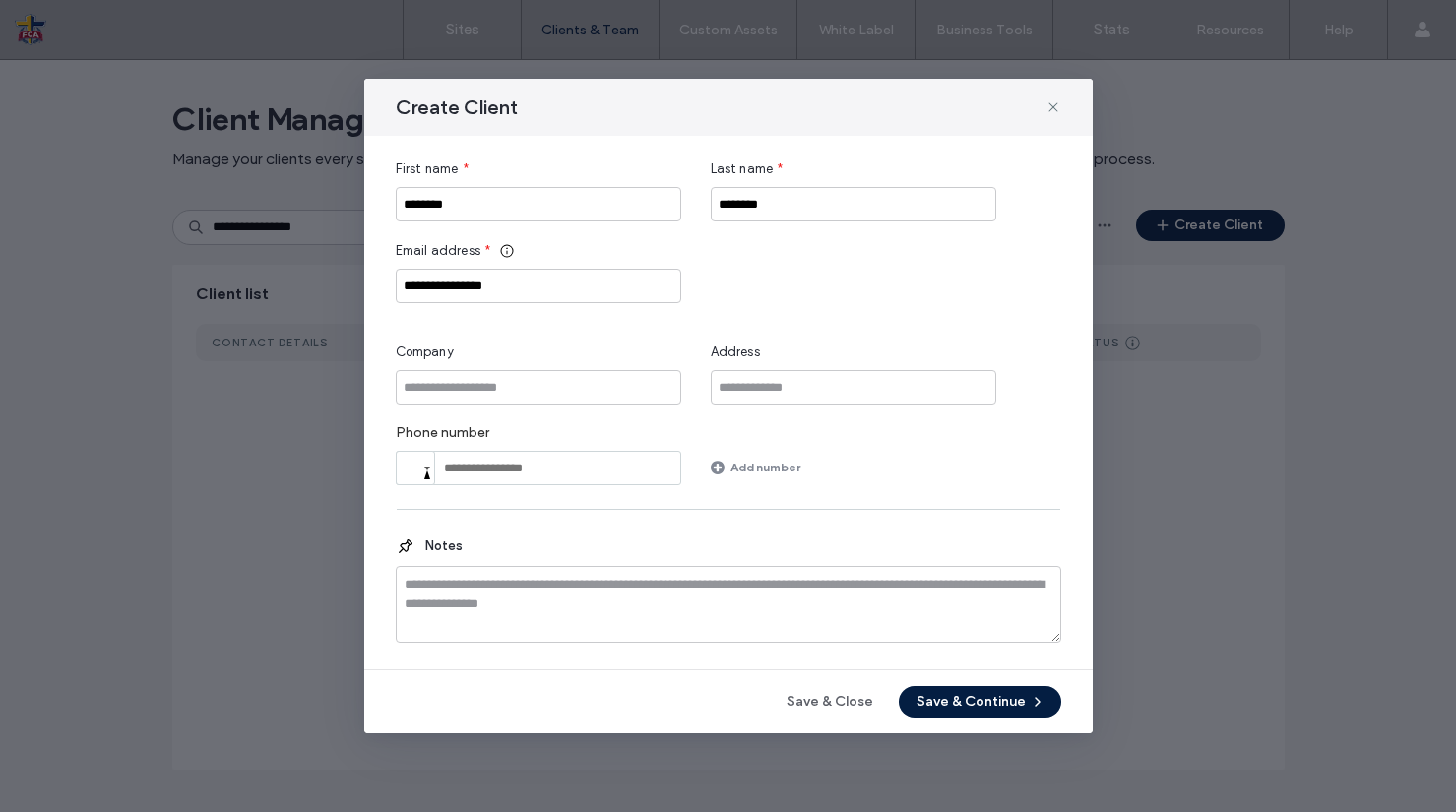 click on "Save & Continue" at bounding box center [980, 702] 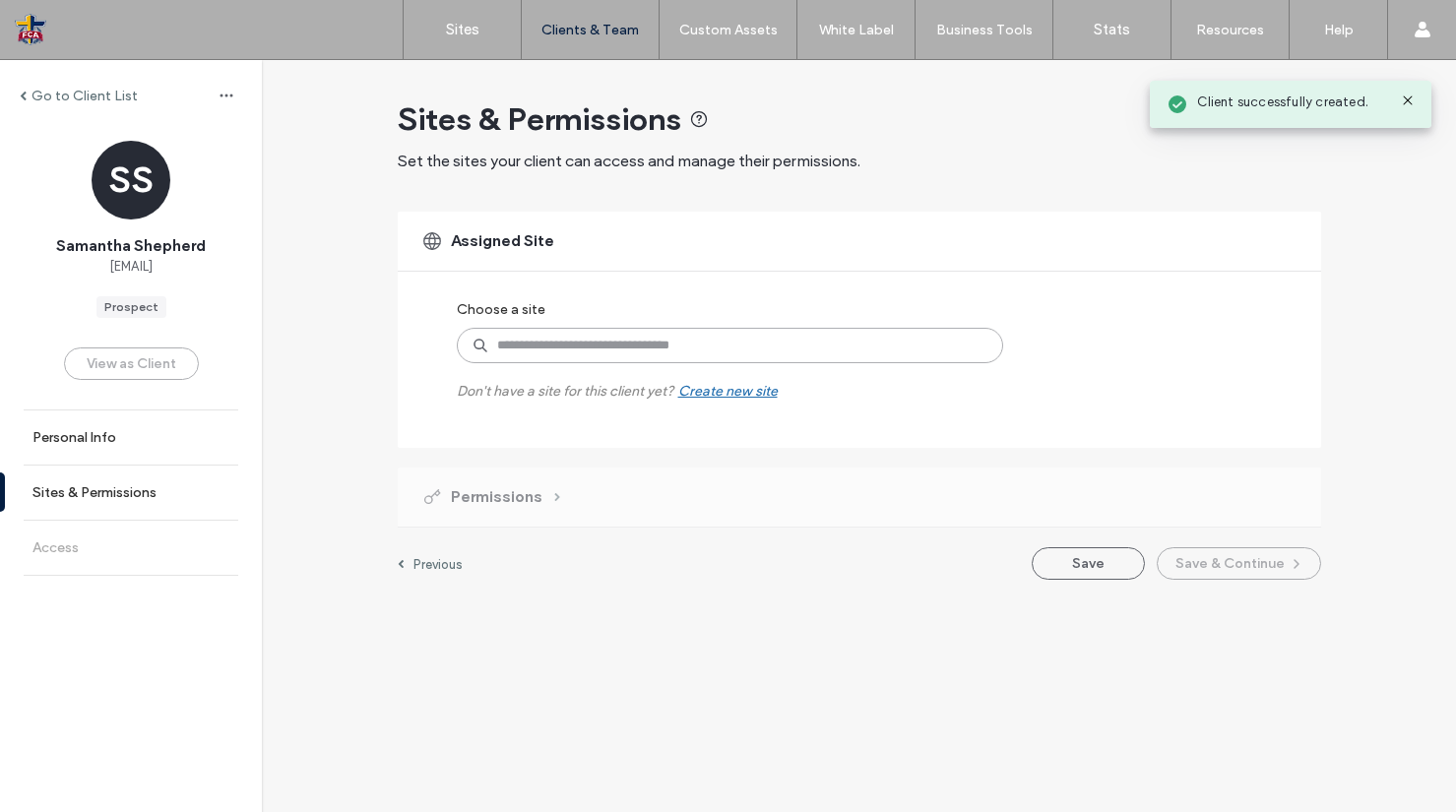 click at bounding box center [729, 345] 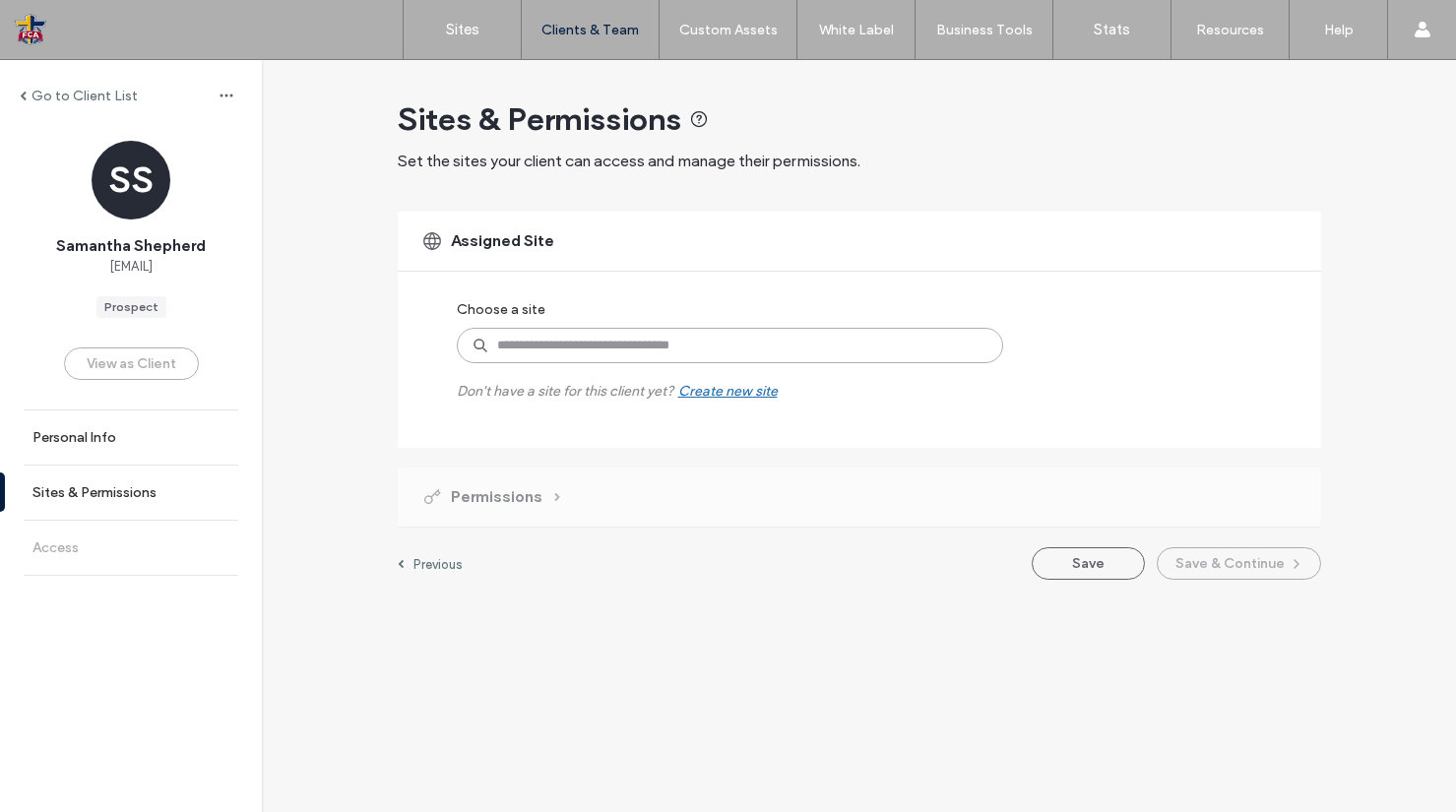 paste on "**********" 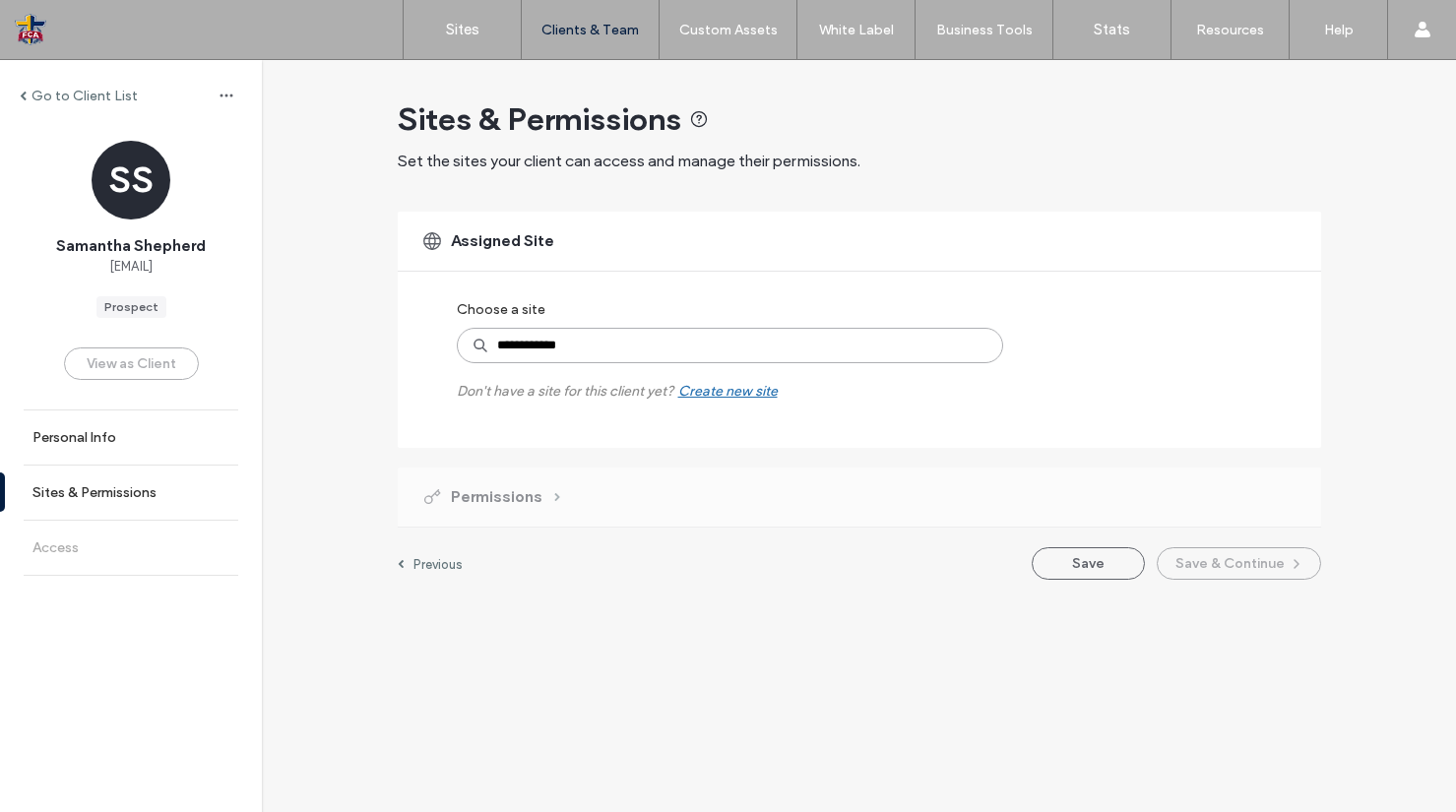 click on "**********" at bounding box center (729, 345) 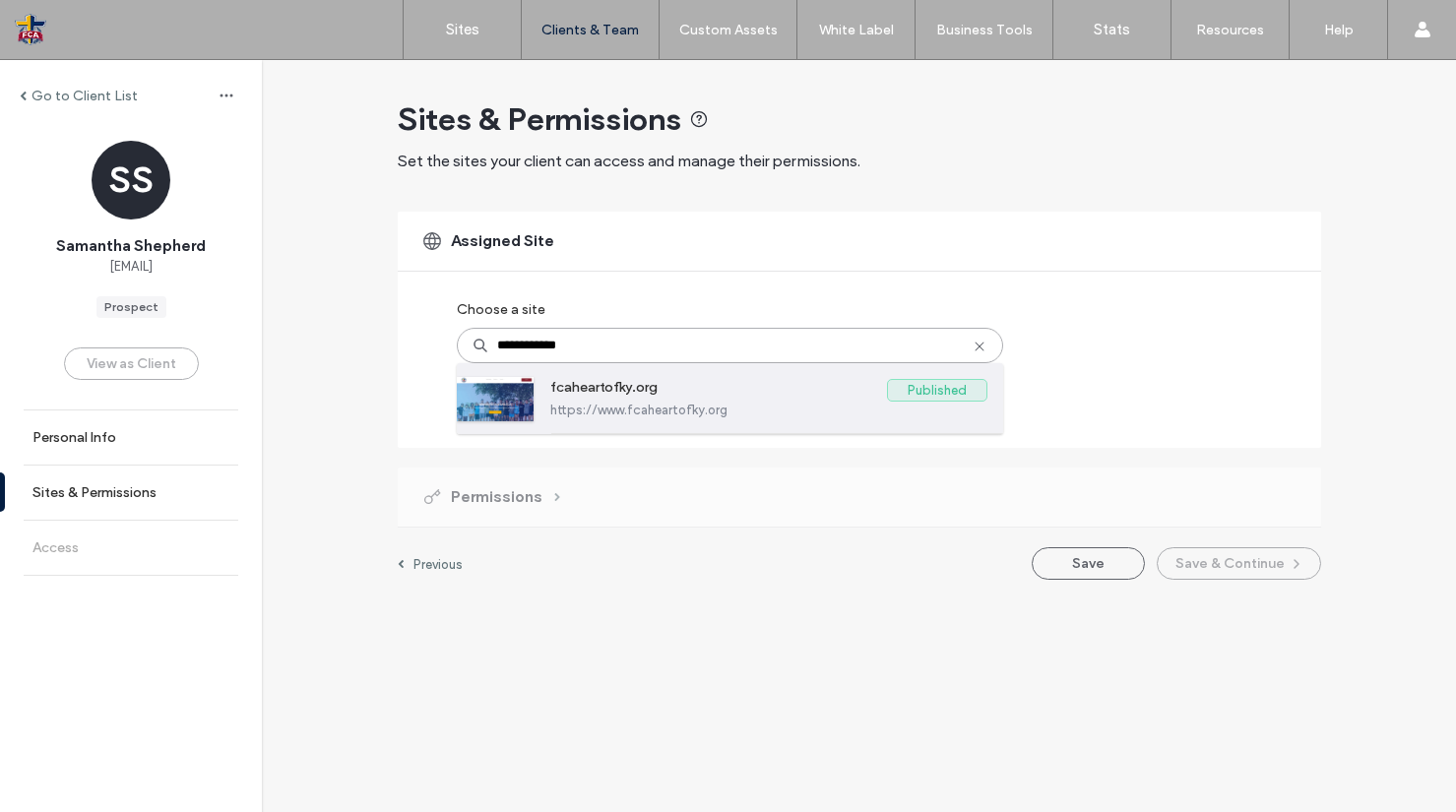 click on "fcaheartofky.org" at bounding box center [719, 391] 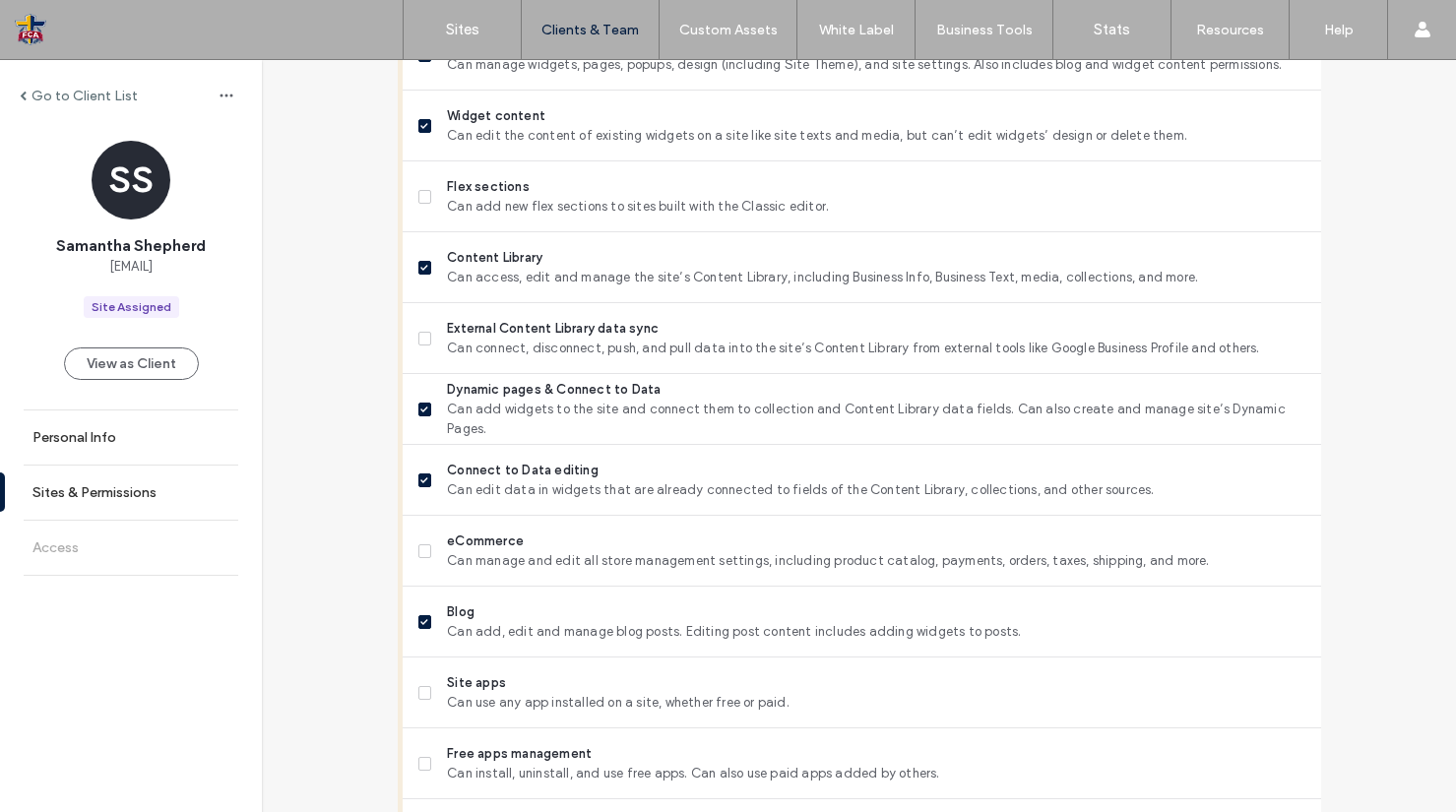 scroll, scrollTop: 1594, scrollLeft: 0, axis: vertical 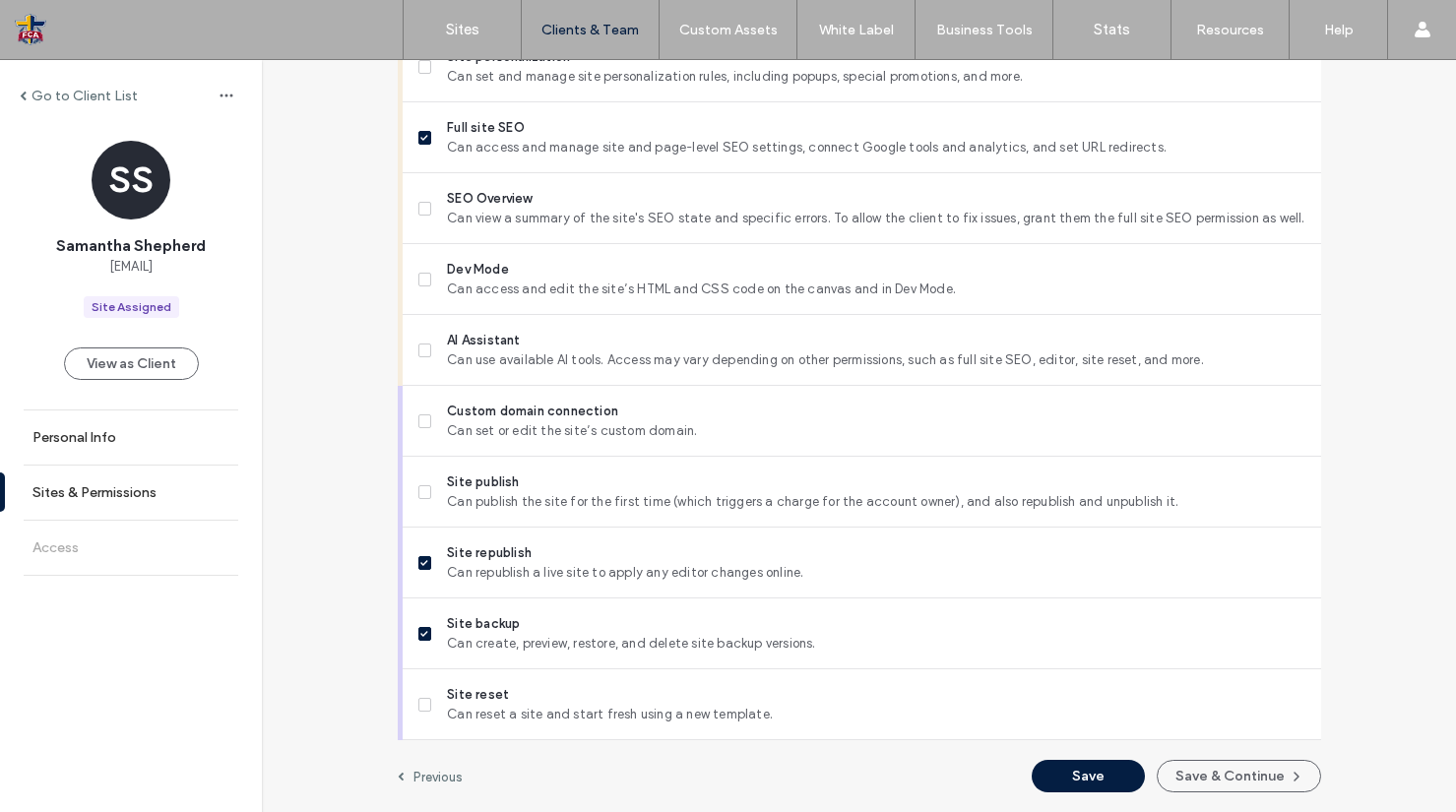 click on "Save & Continue" at bounding box center [1238, 776] 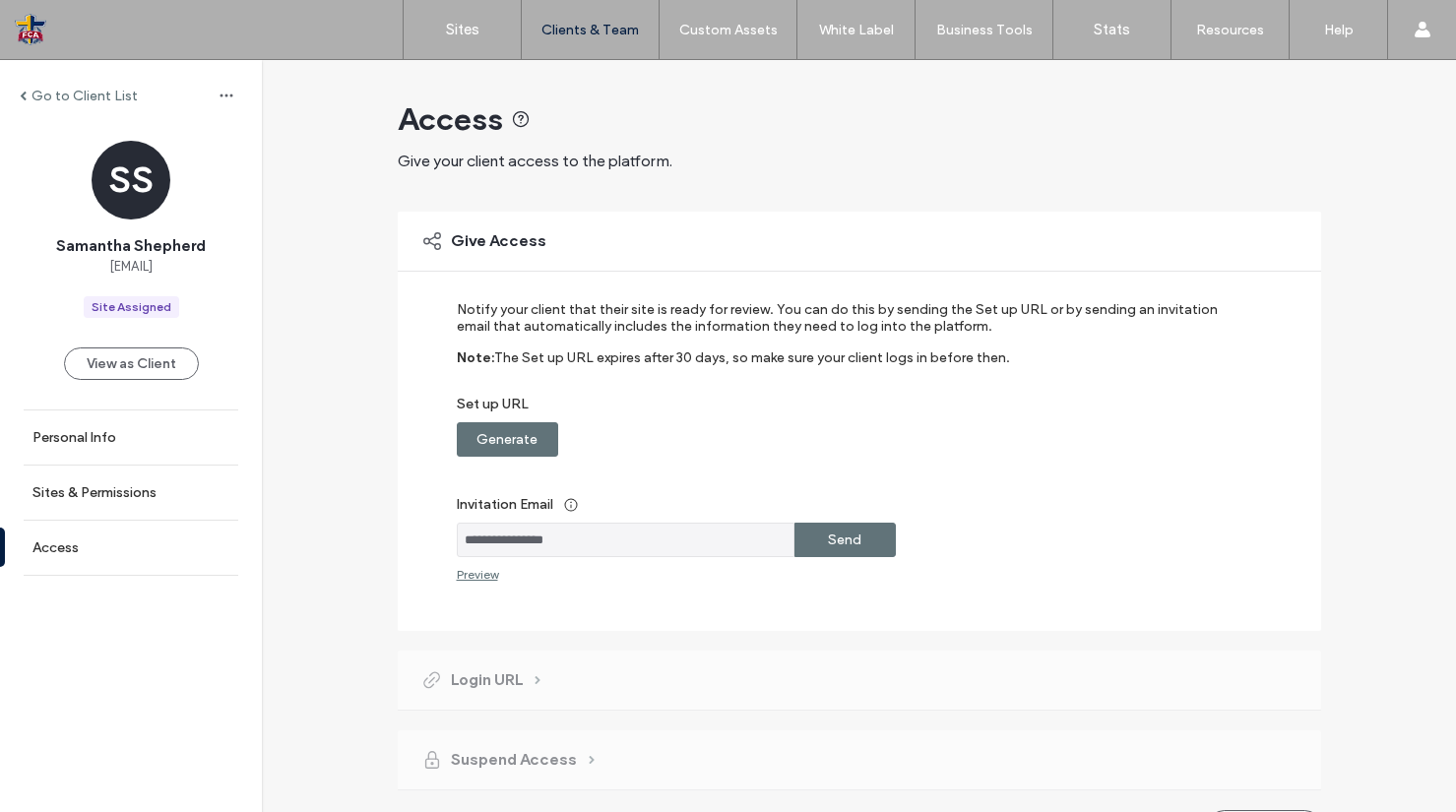 scroll, scrollTop: 50, scrollLeft: 0, axis: vertical 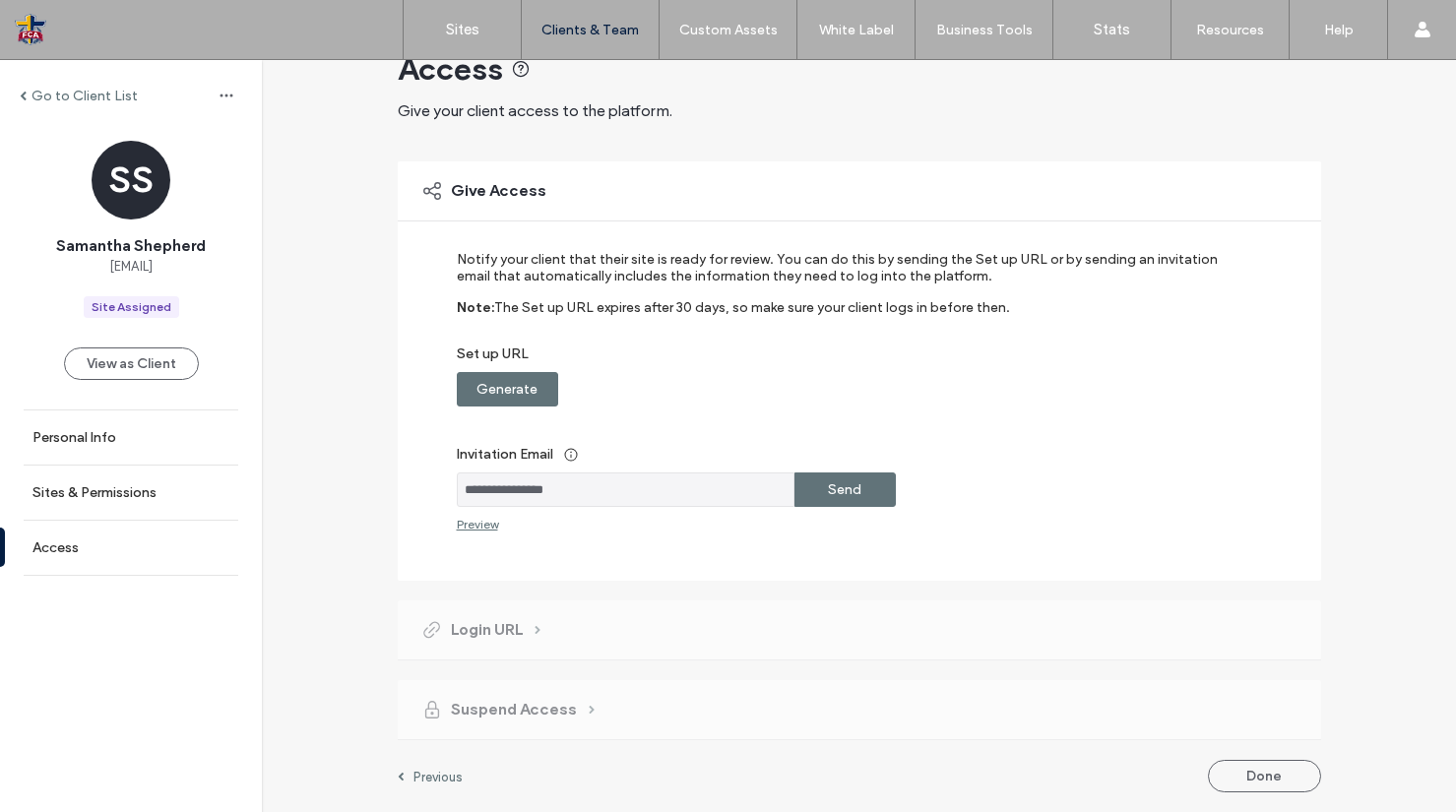 drag, startPoint x: 801, startPoint y: 488, endPoint x: 882, endPoint y: 527, distance: 89.89994 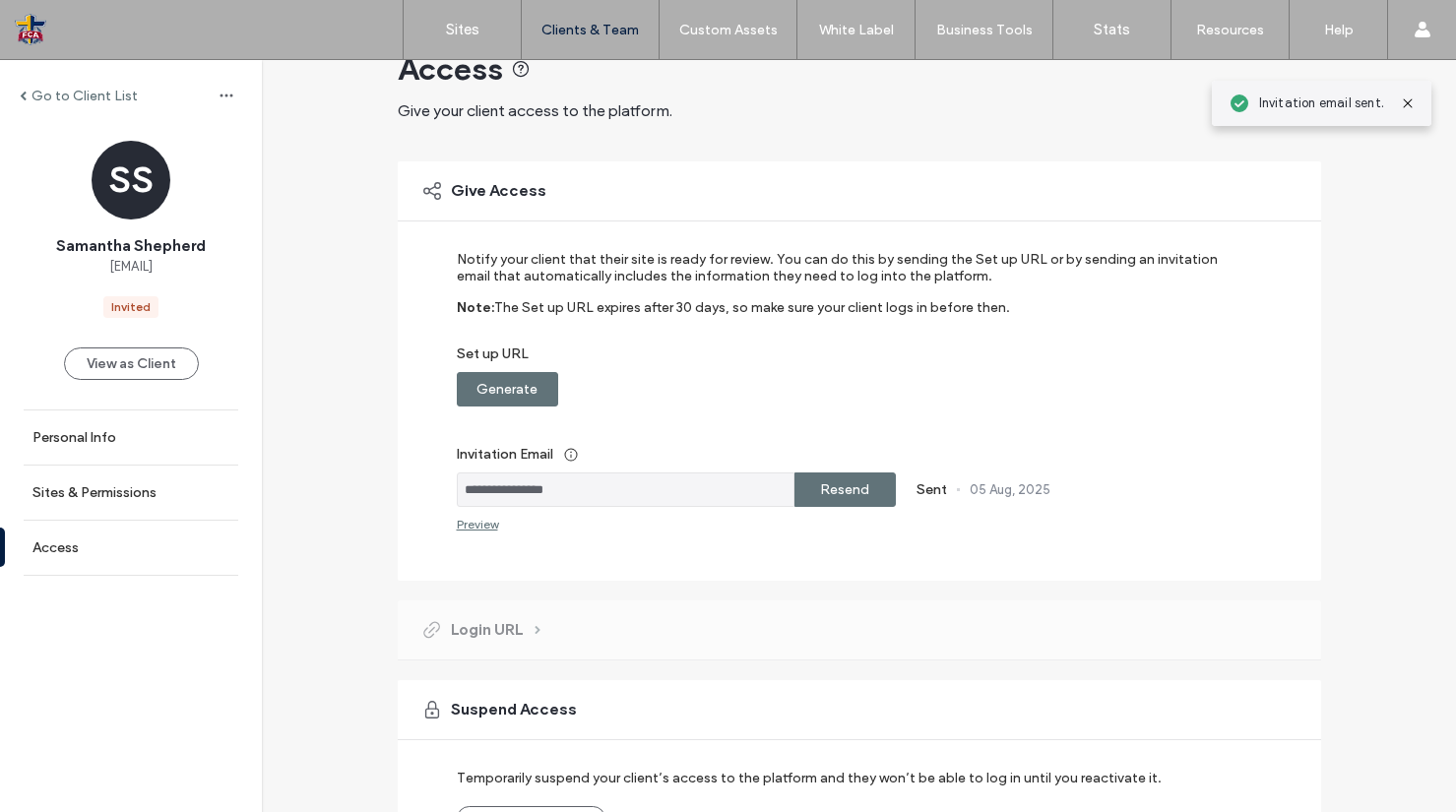 scroll, scrollTop: 180, scrollLeft: 0, axis: vertical 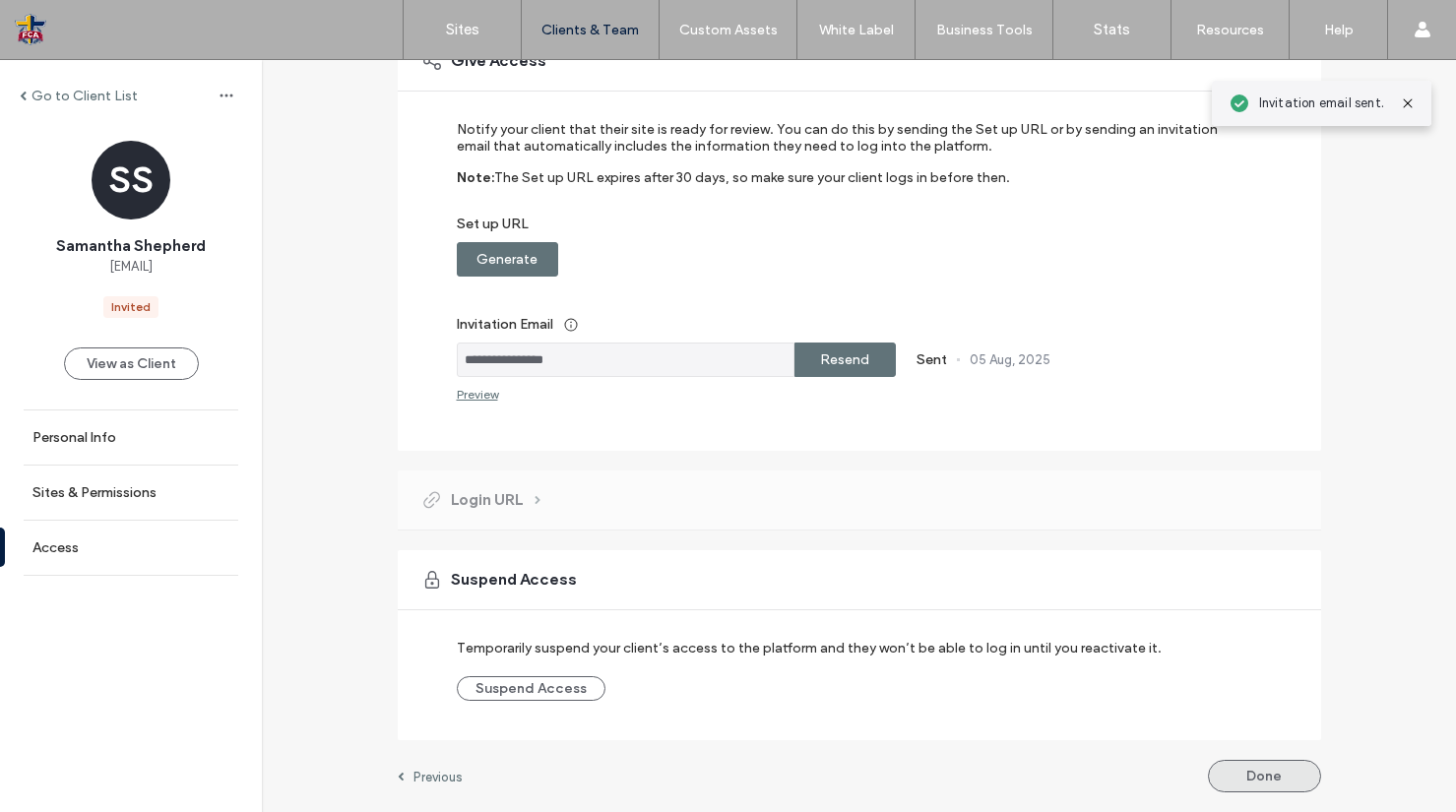 click on "Done" at bounding box center [1264, 776] 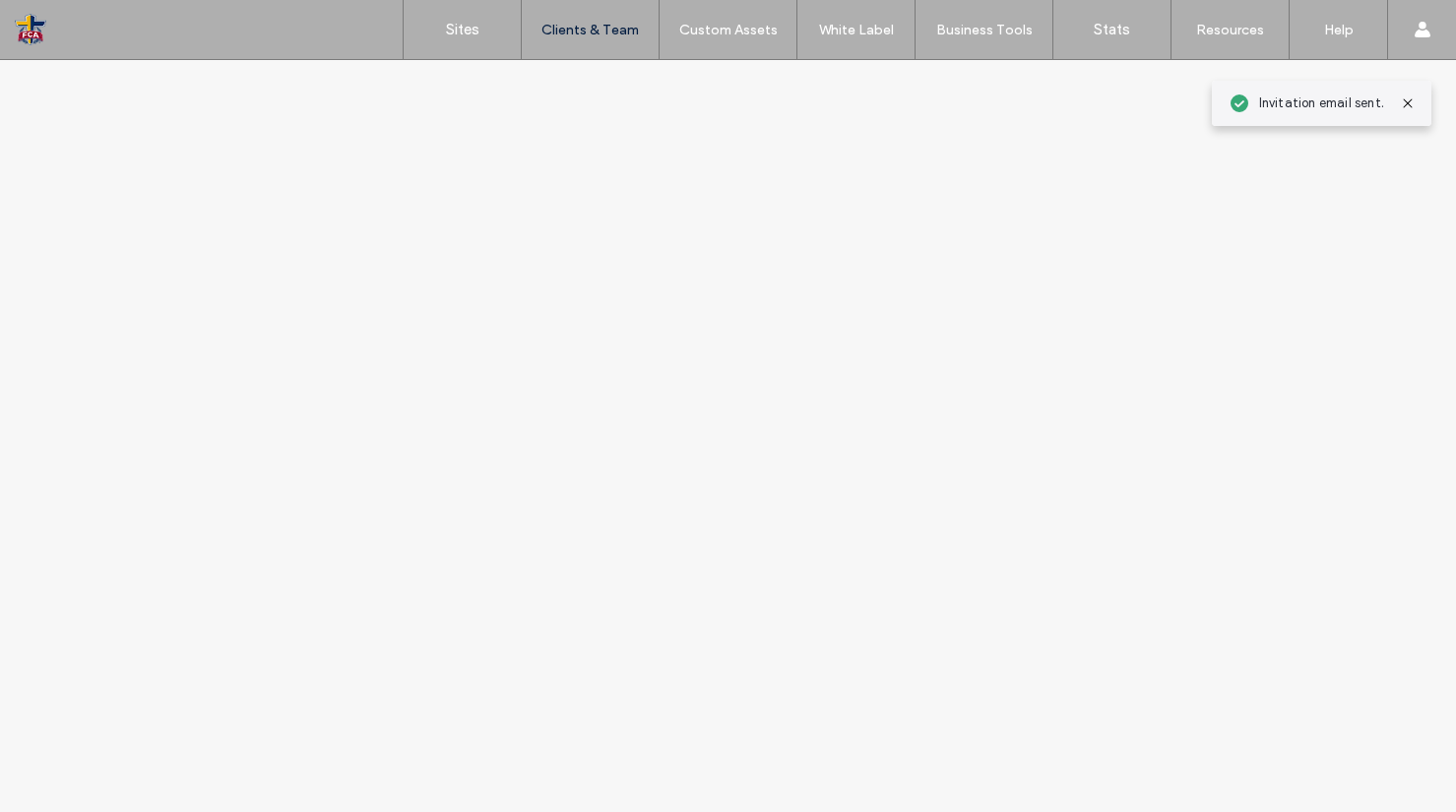 scroll, scrollTop: 0, scrollLeft: 0, axis: both 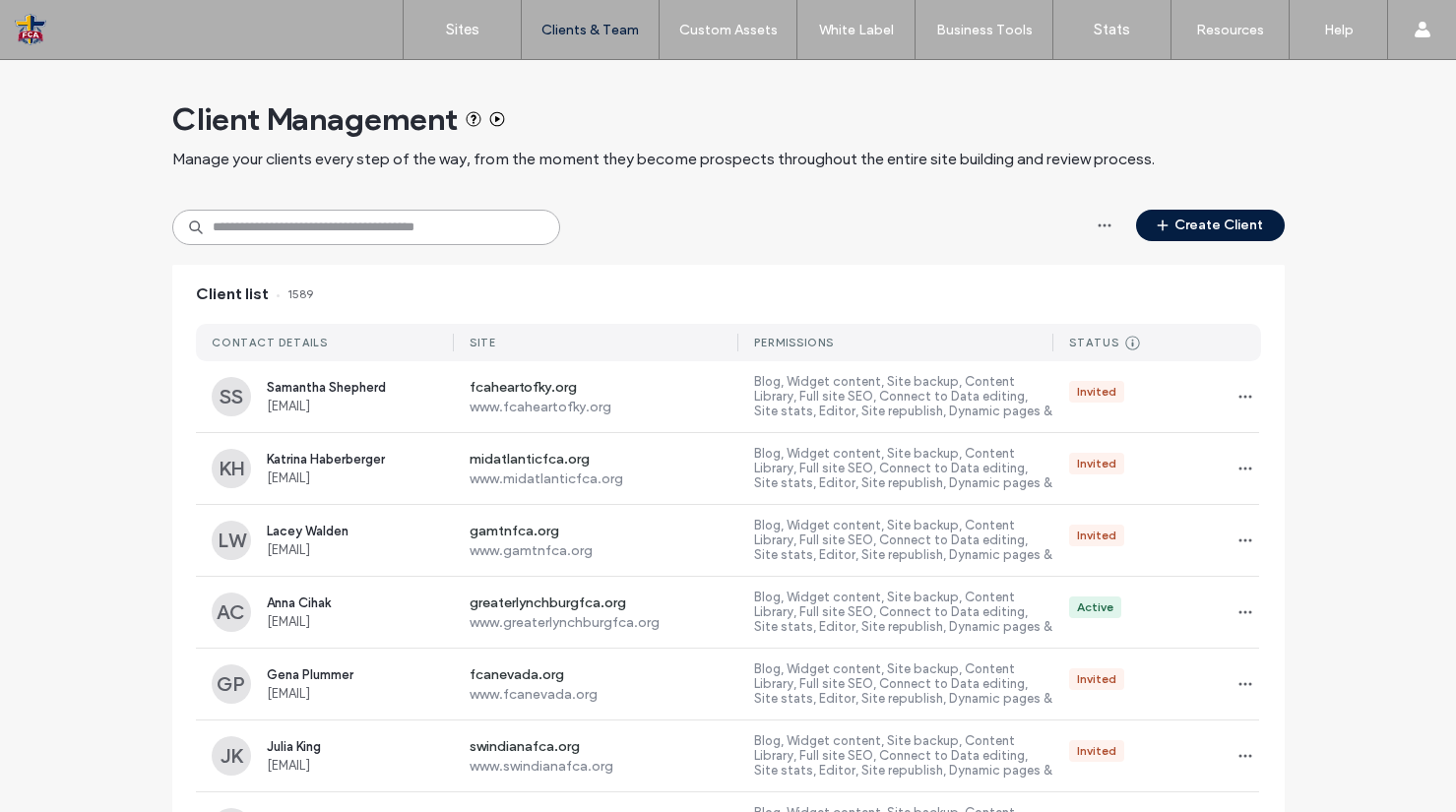 click at bounding box center [366, 227] 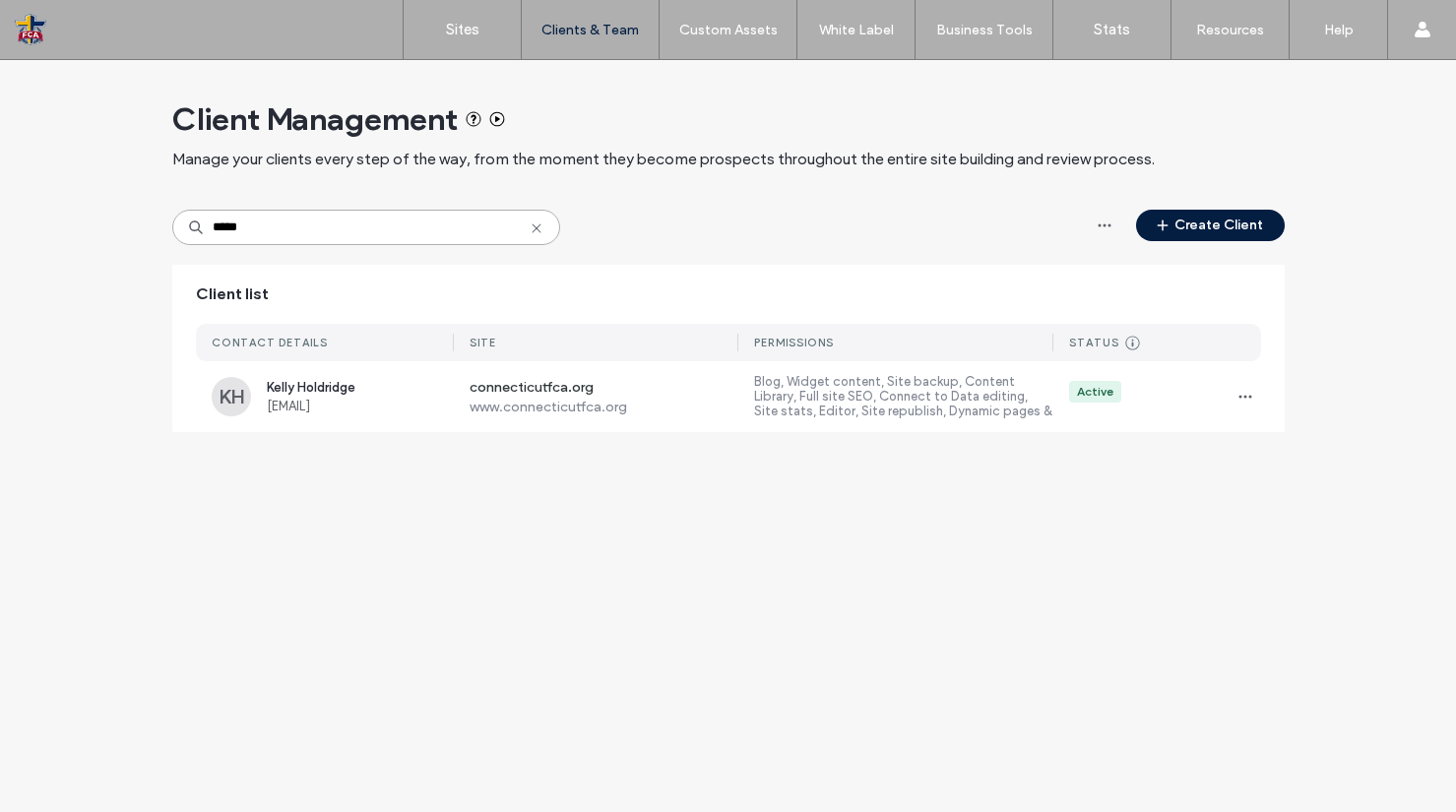 type on "*****" 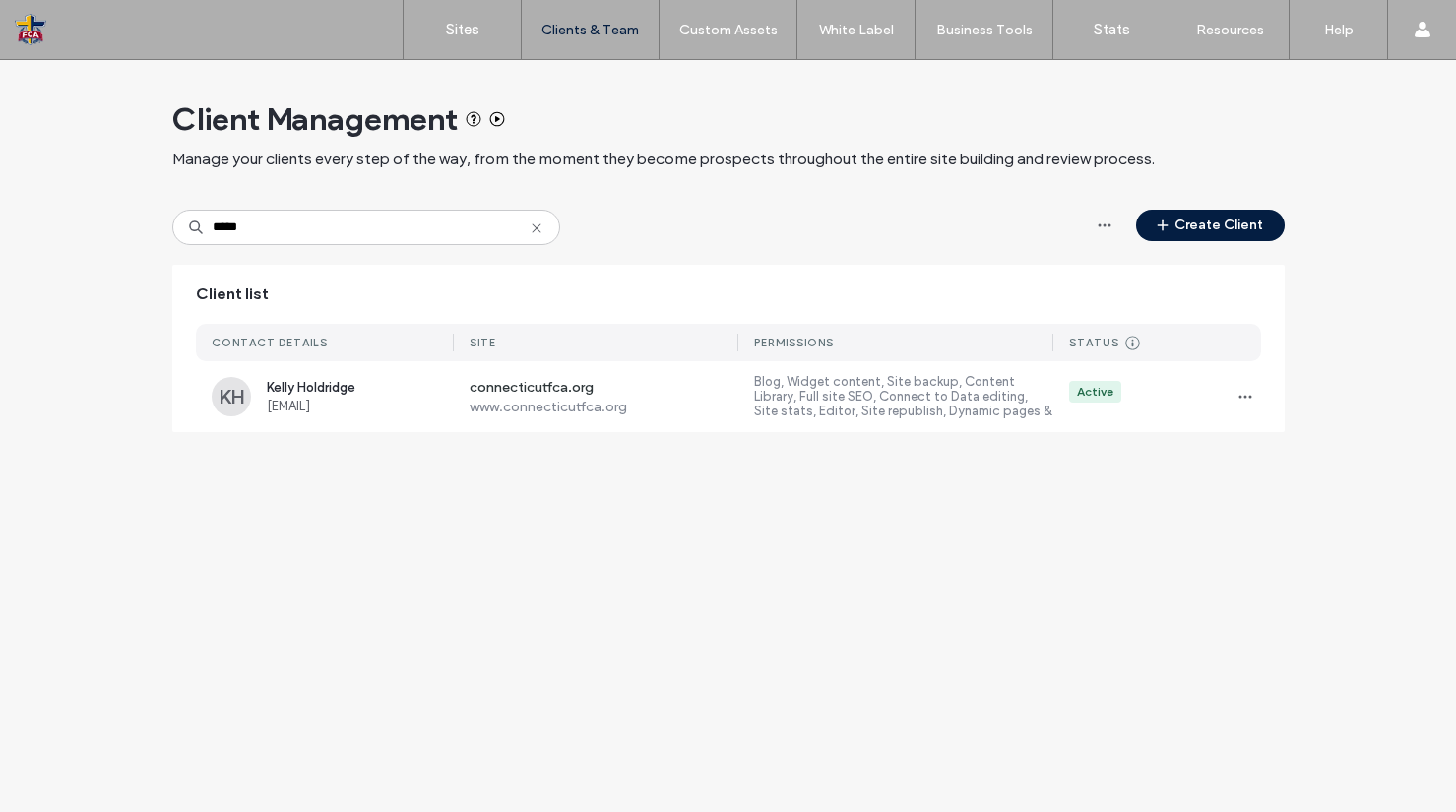 click 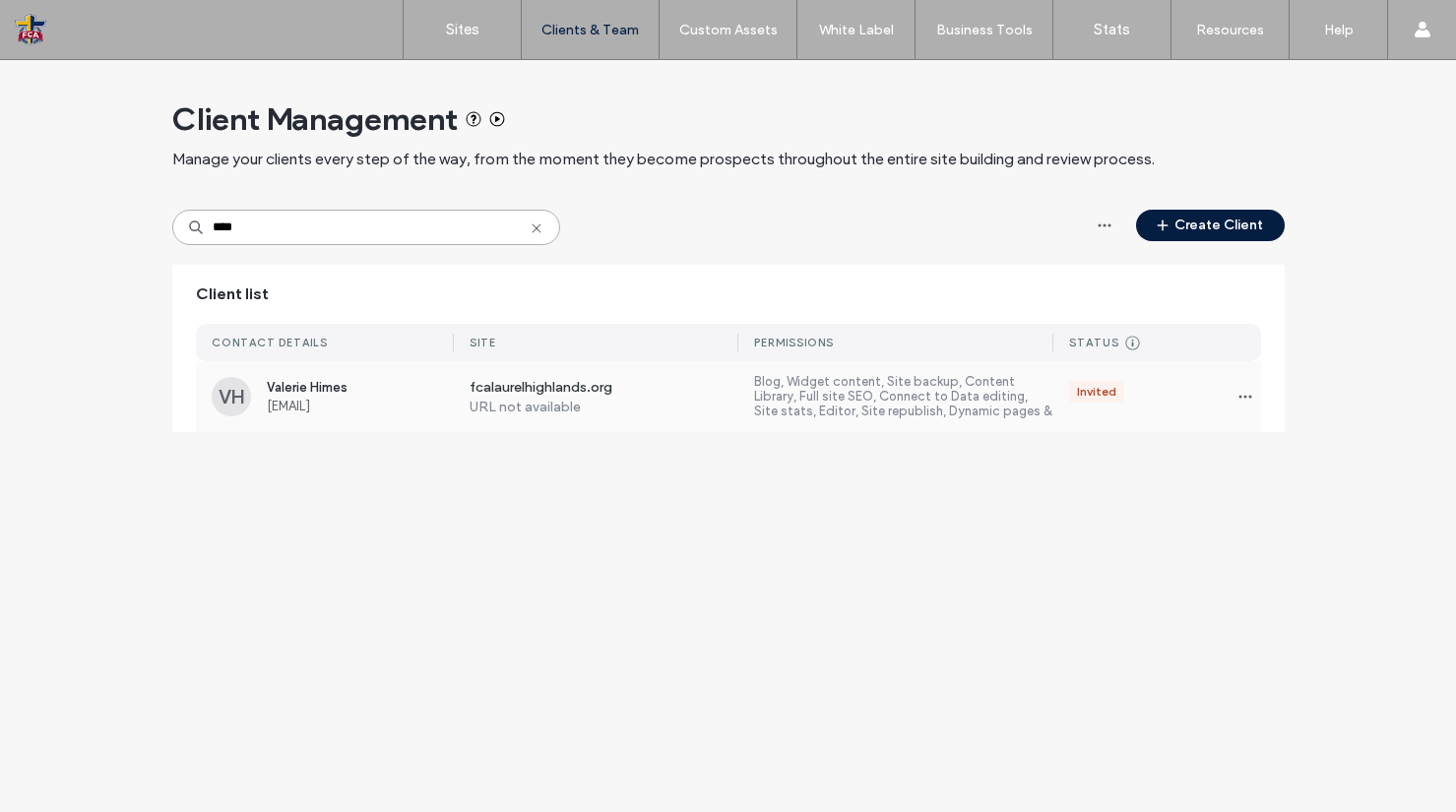 type on "****" 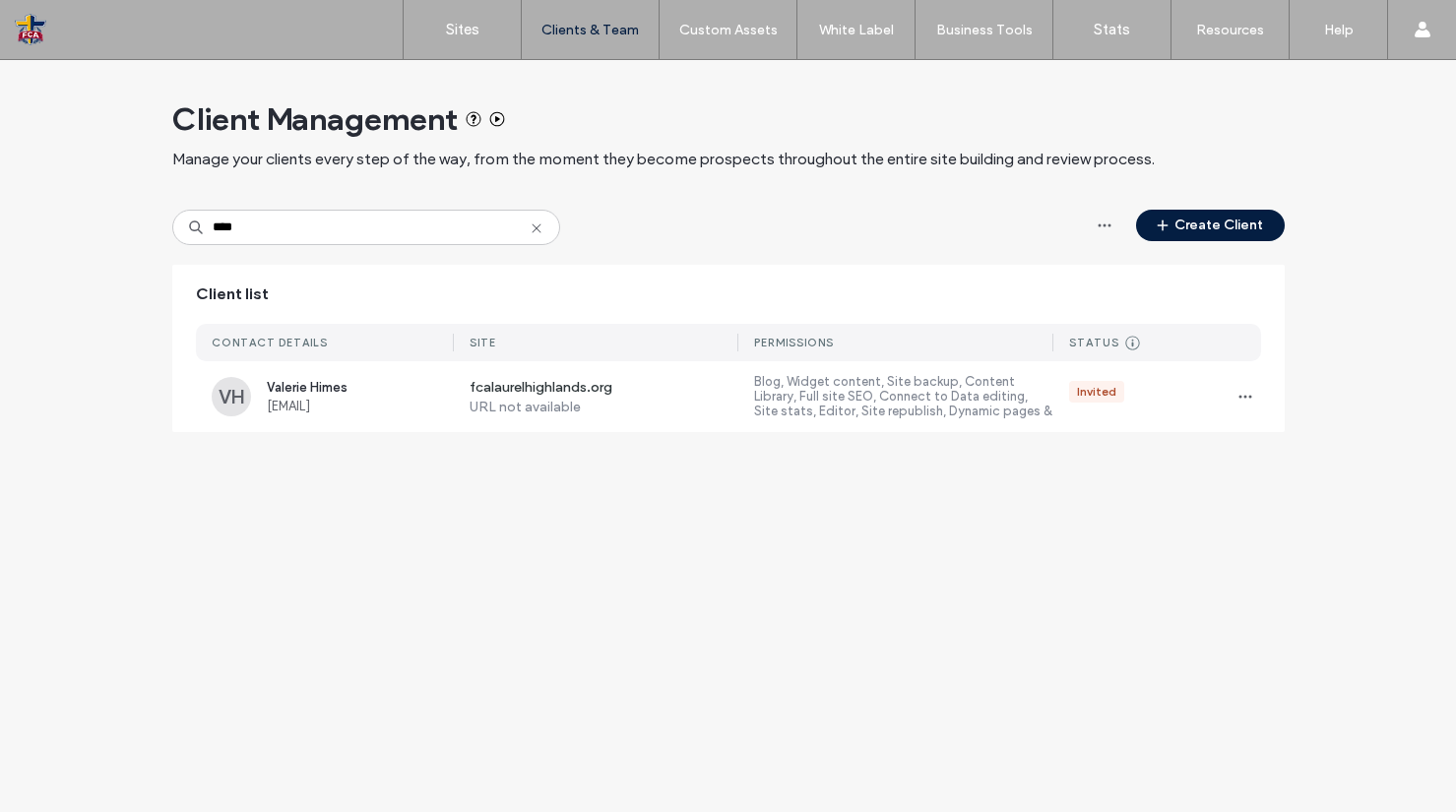 click on "Blog, Widget content, Site backup, Content Library, Full site SEO, Connect to Data editing, Site stats, Editor, Site republish, Dynamic pages & Connect to Data" at bounding box center (896, 397) 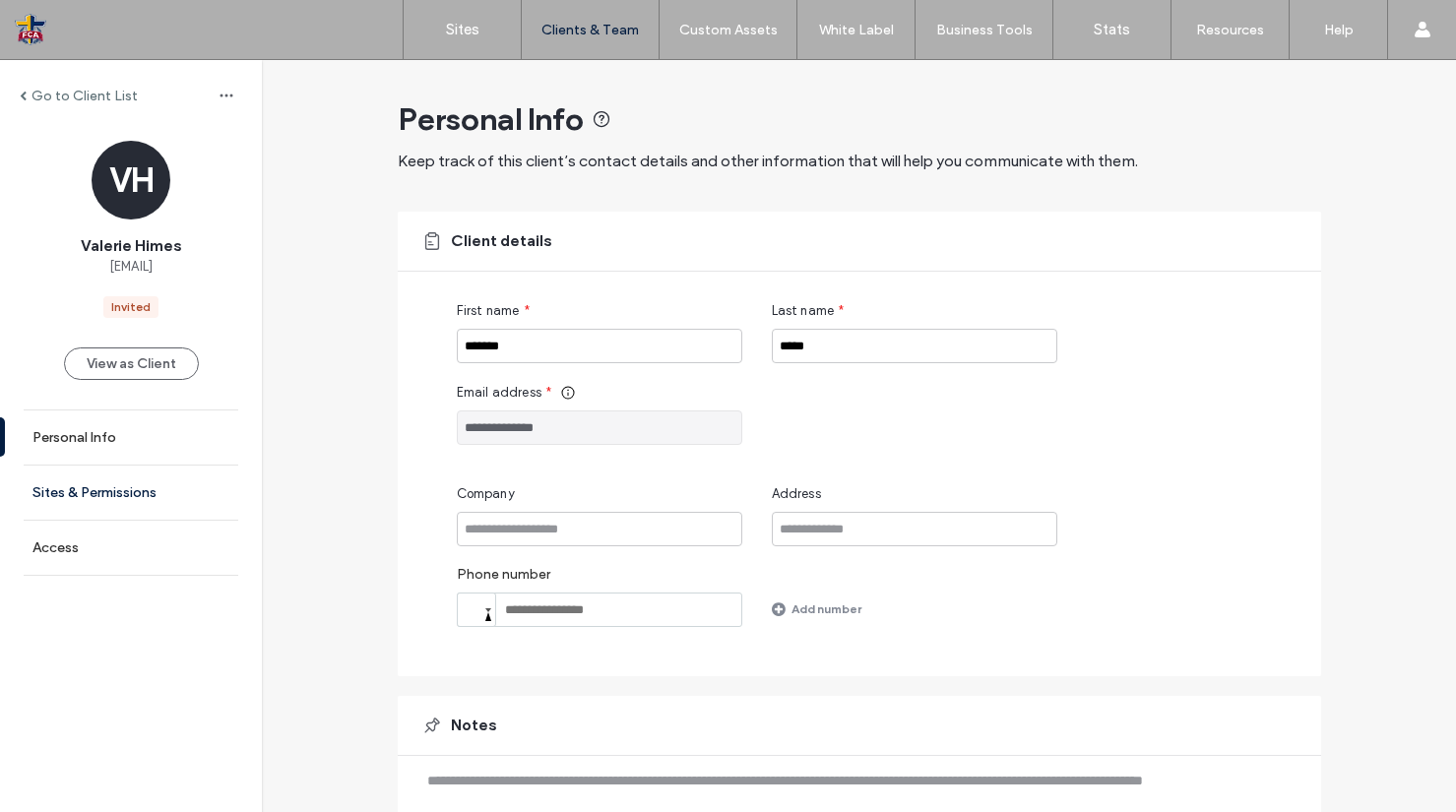 click on "Sites & Permissions" at bounding box center [95, 492] 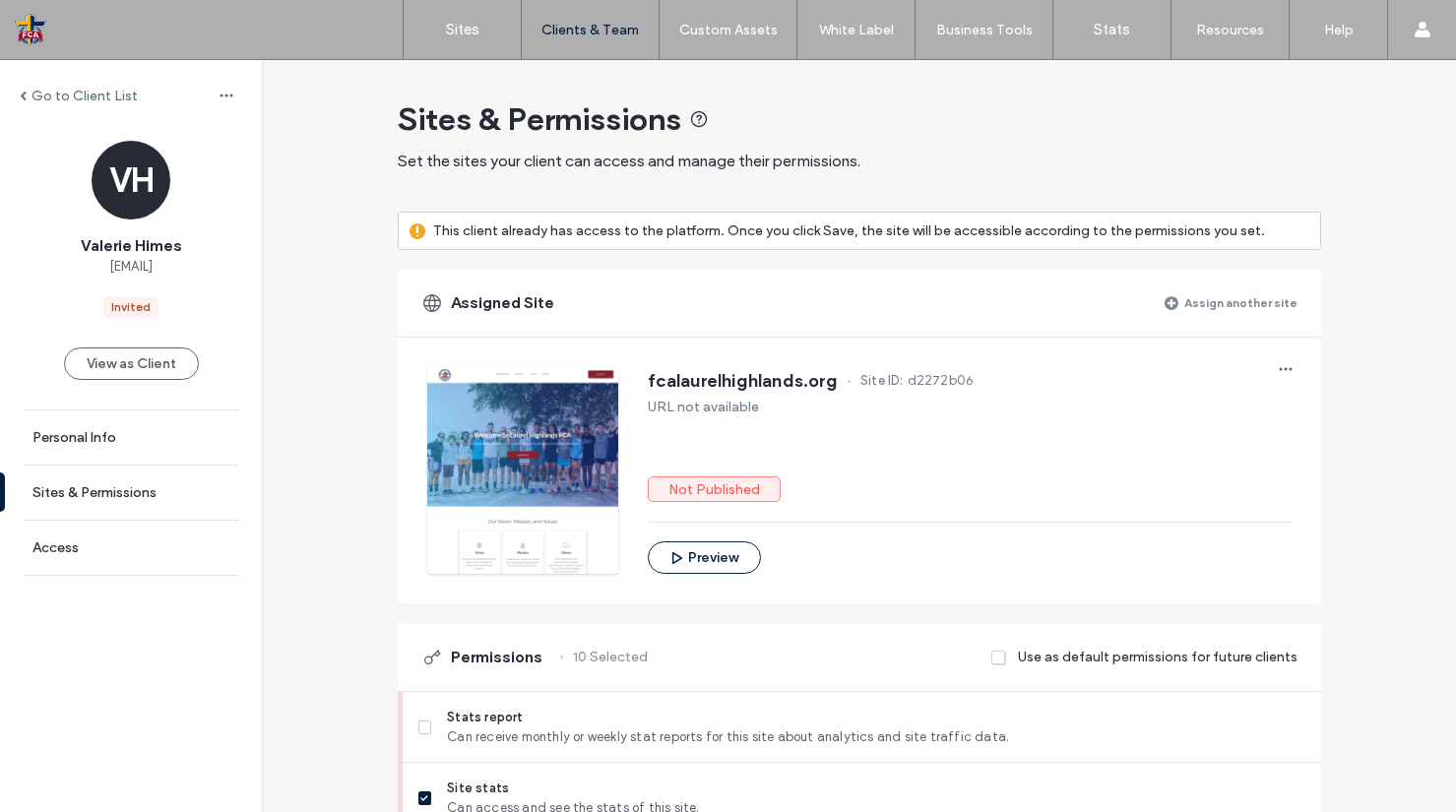 click on "Assign another site" at bounding box center [1240, 302] 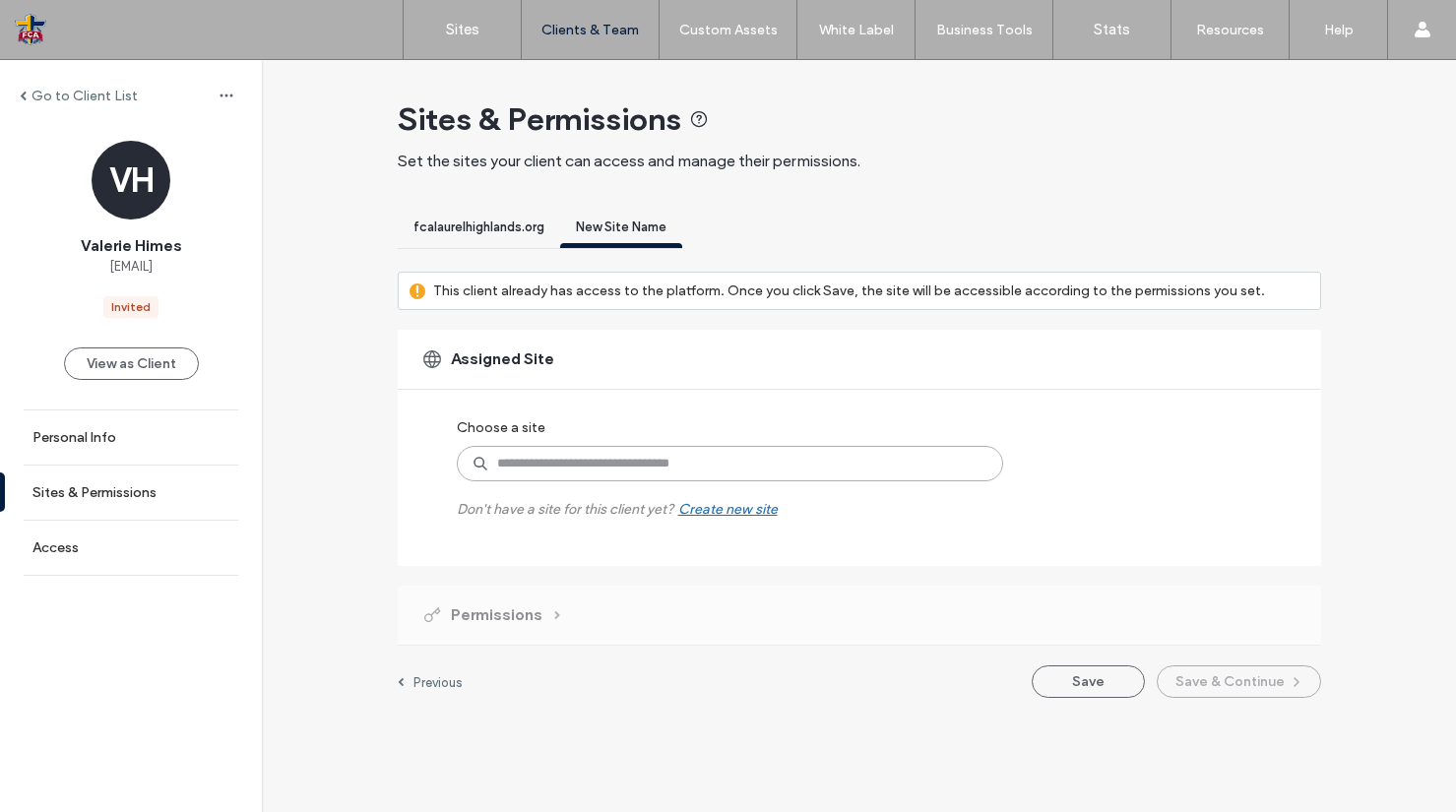 click at bounding box center (729, 464) 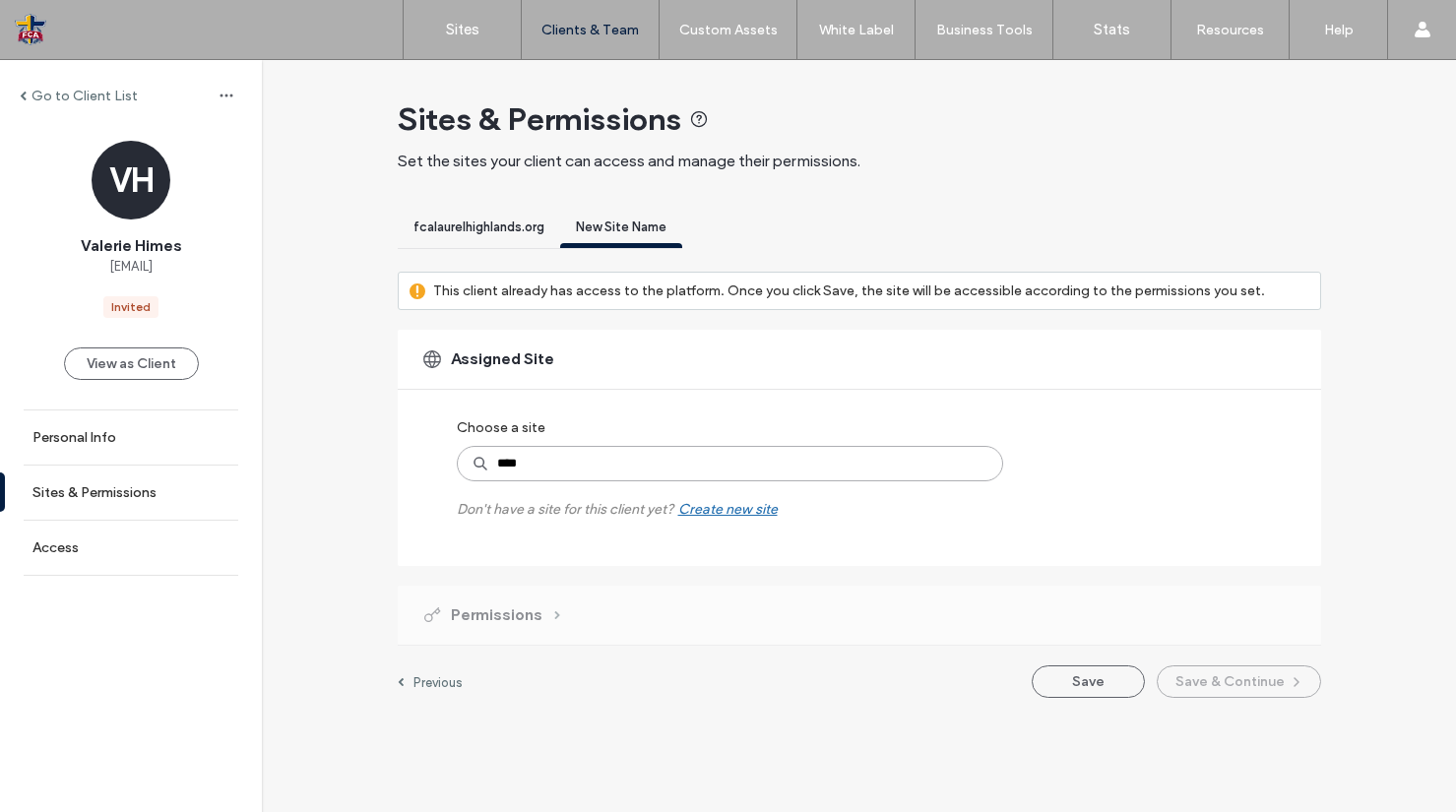 type on "*****" 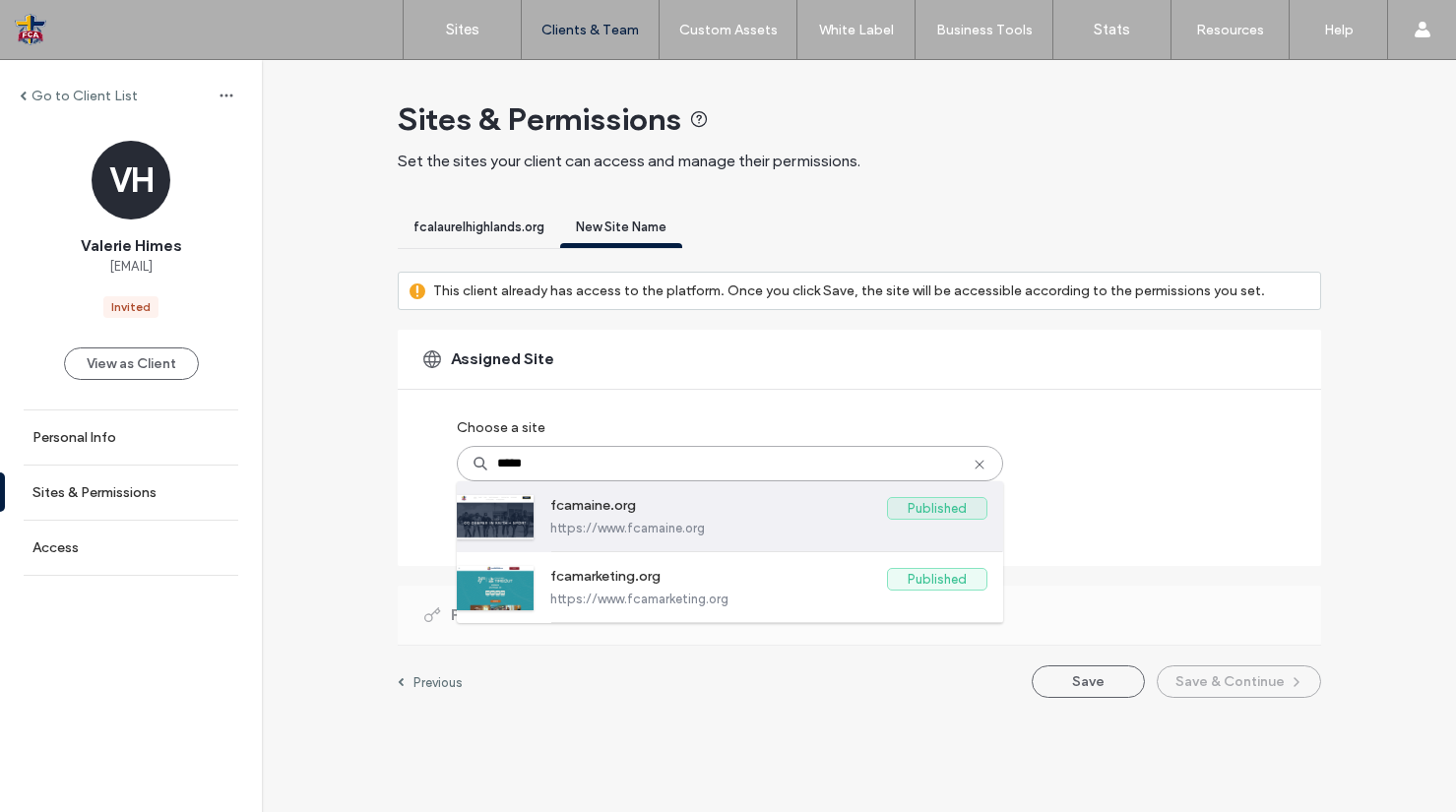 click on "fcamaine.org" at bounding box center (719, 509) 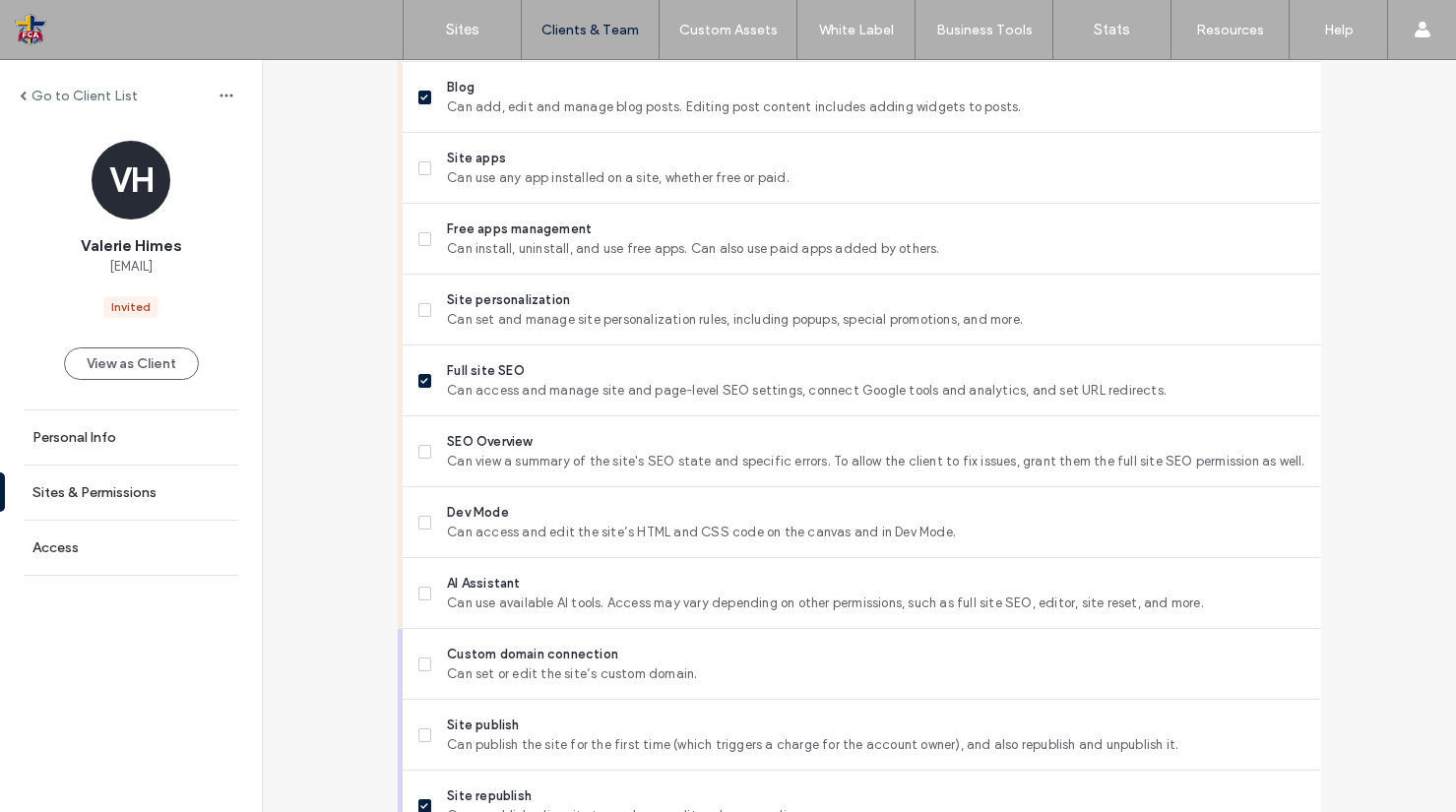 scroll, scrollTop: 1713, scrollLeft: 0, axis: vertical 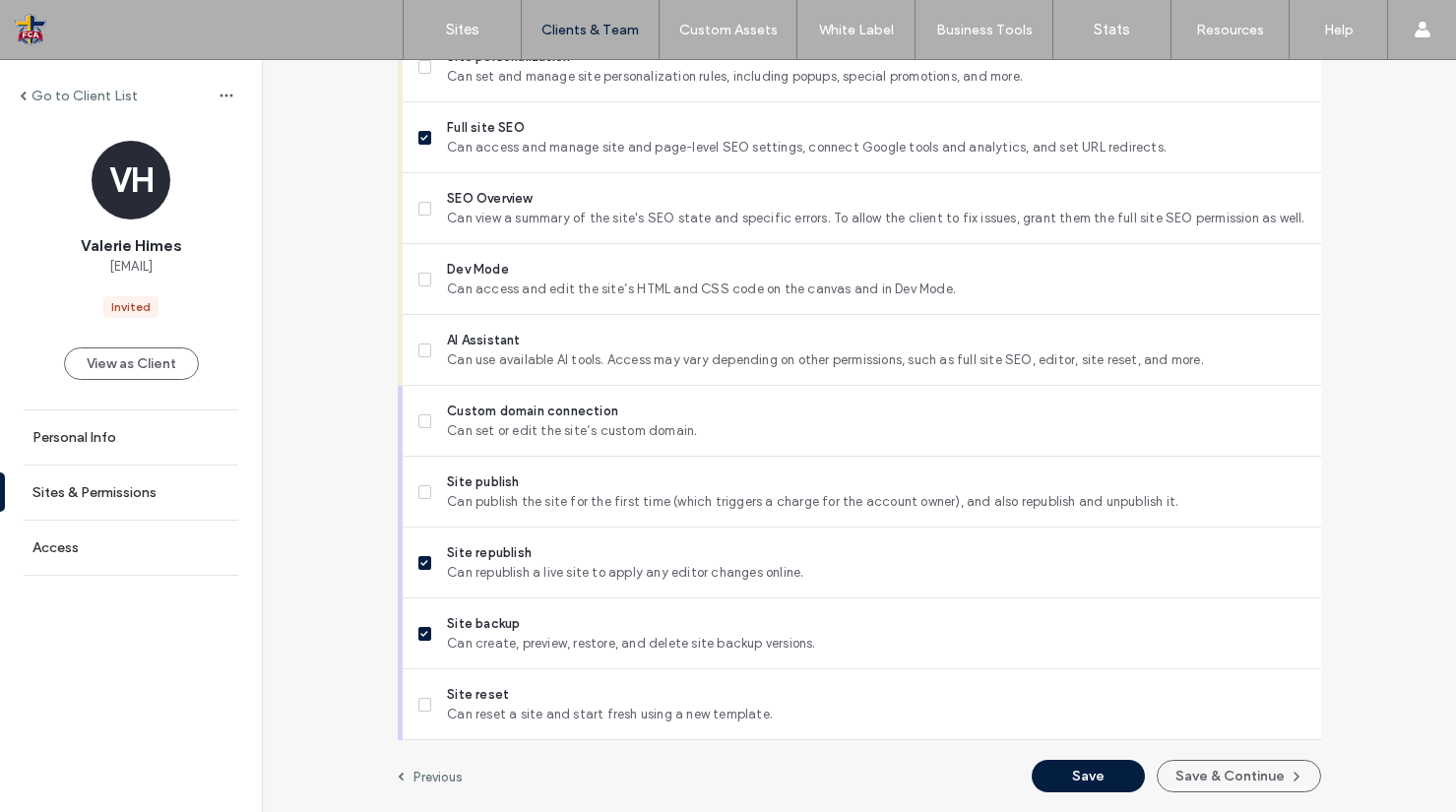 drag, startPoint x: 1208, startPoint y: 778, endPoint x: 1034, endPoint y: 648, distance: 217.20037 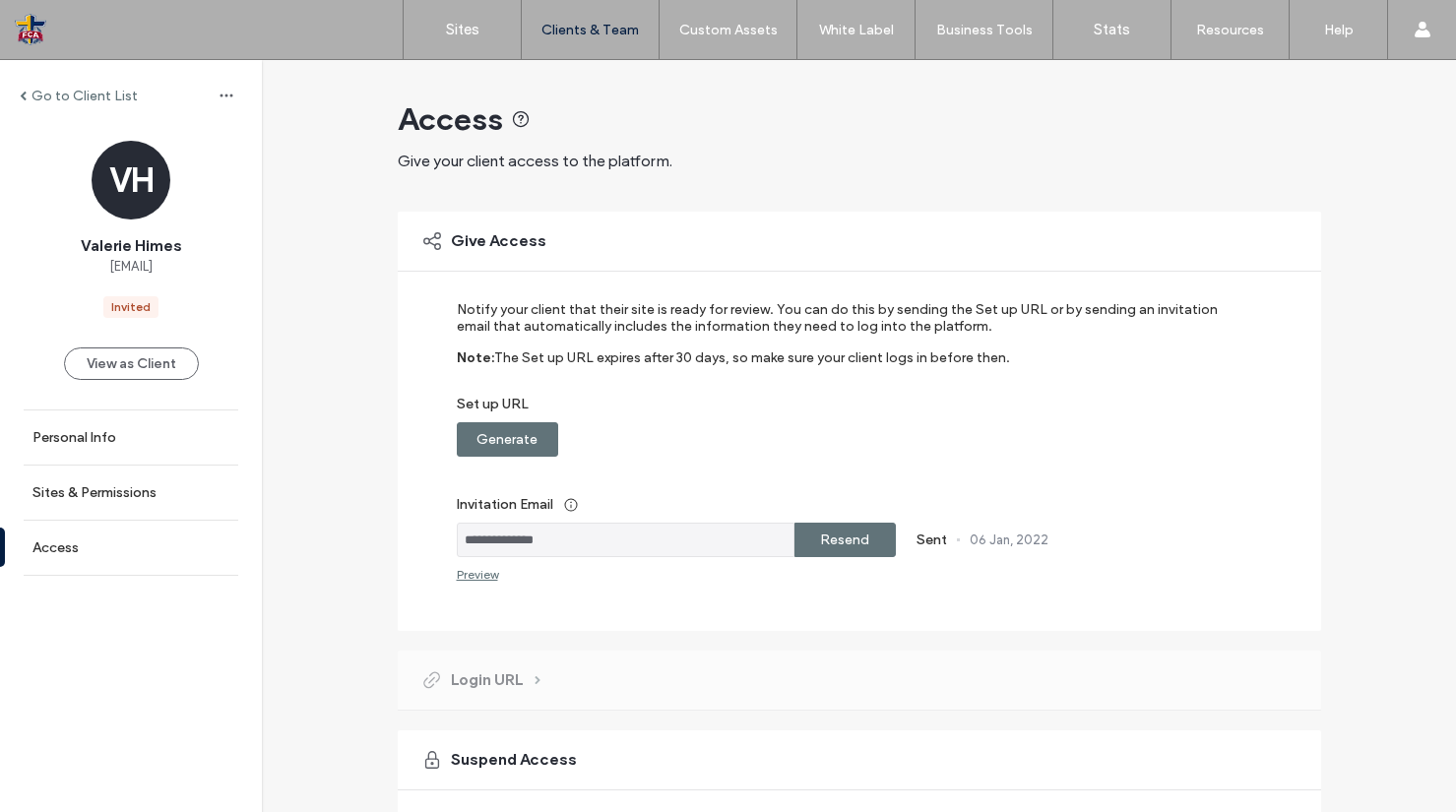 click on "Resend" at bounding box center (845, 539) 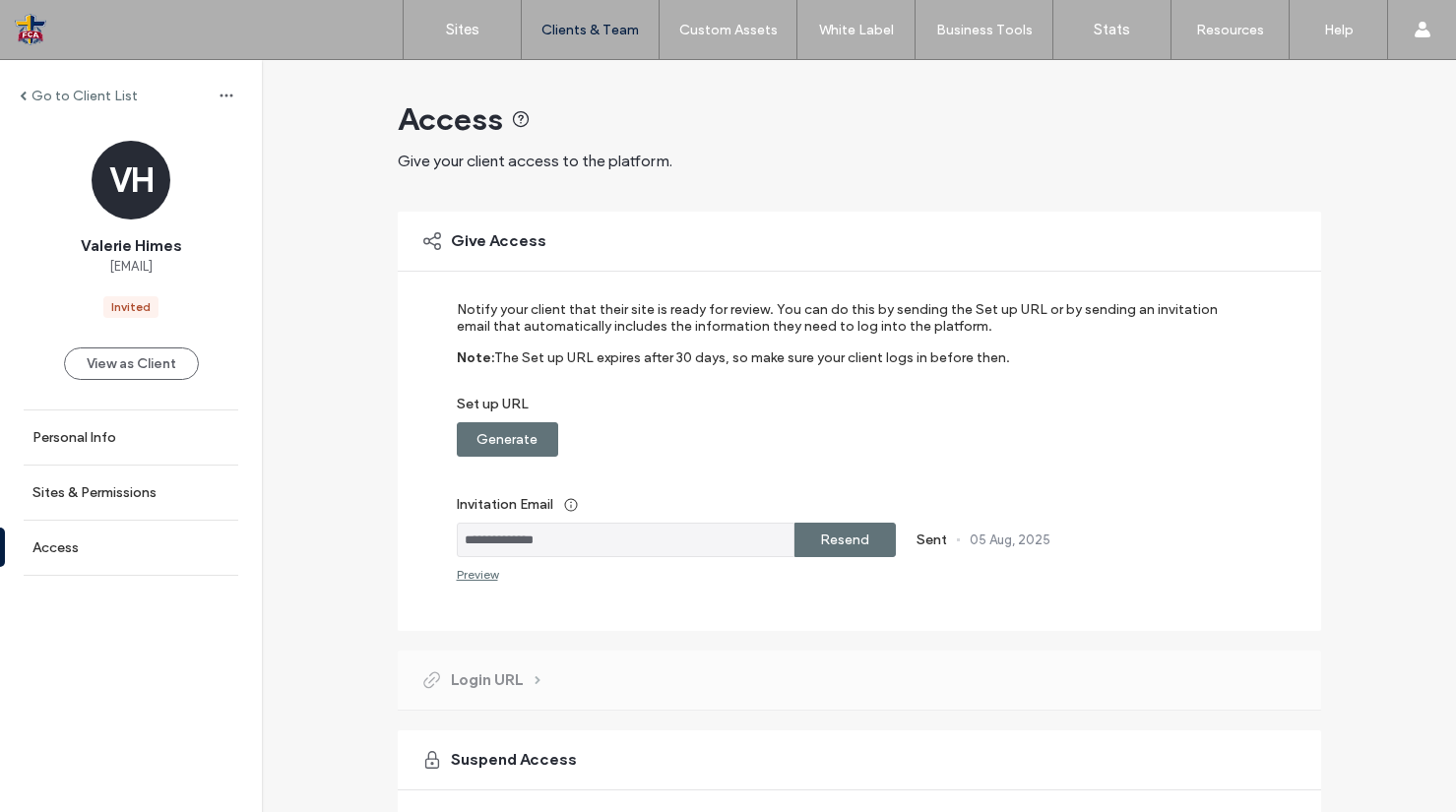 scroll, scrollTop: 180, scrollLeft: 0, axis: vertical 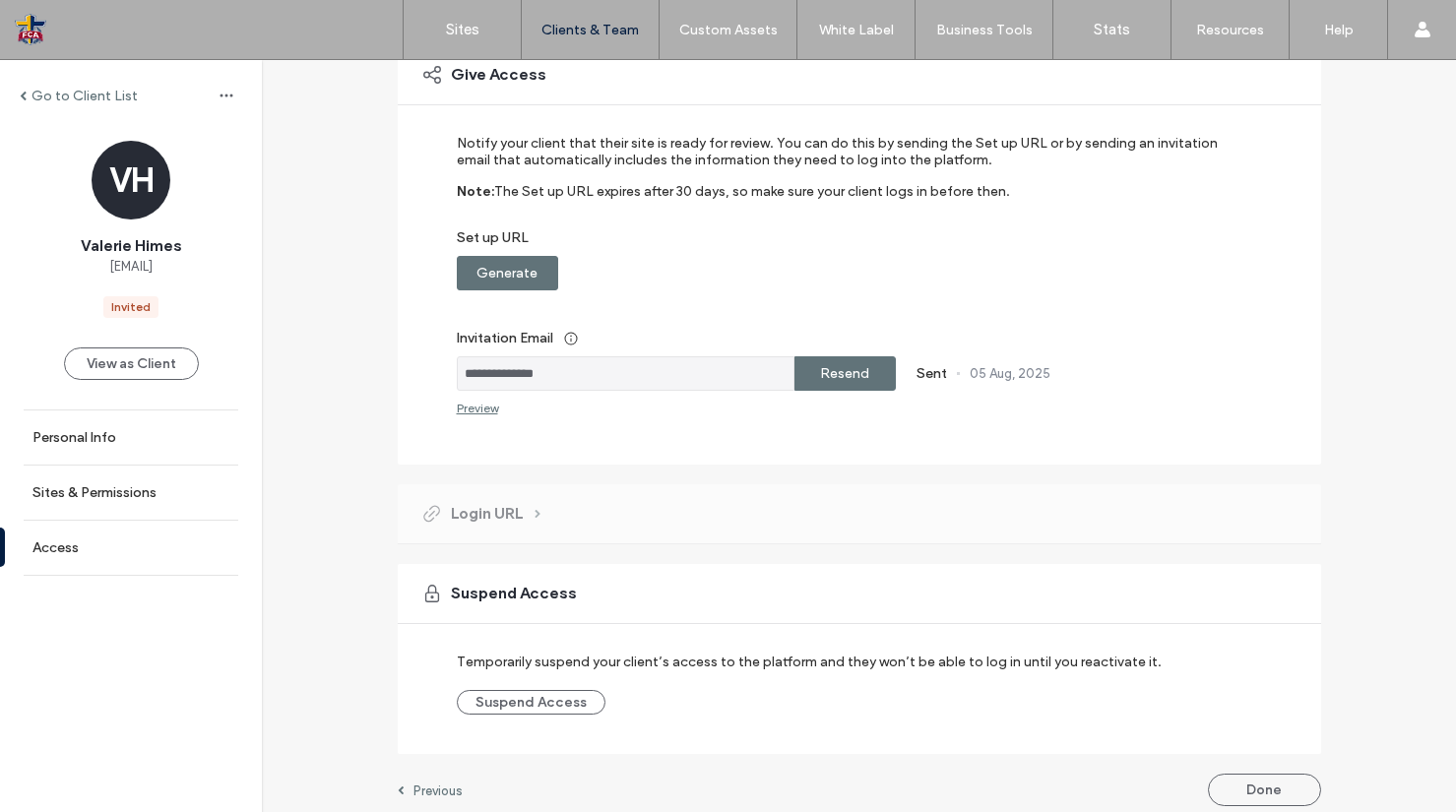 drag, startPoint x: 151, startPoint y: 490, endPoint x: 515, endPoint y: 382, distance: 379.6841 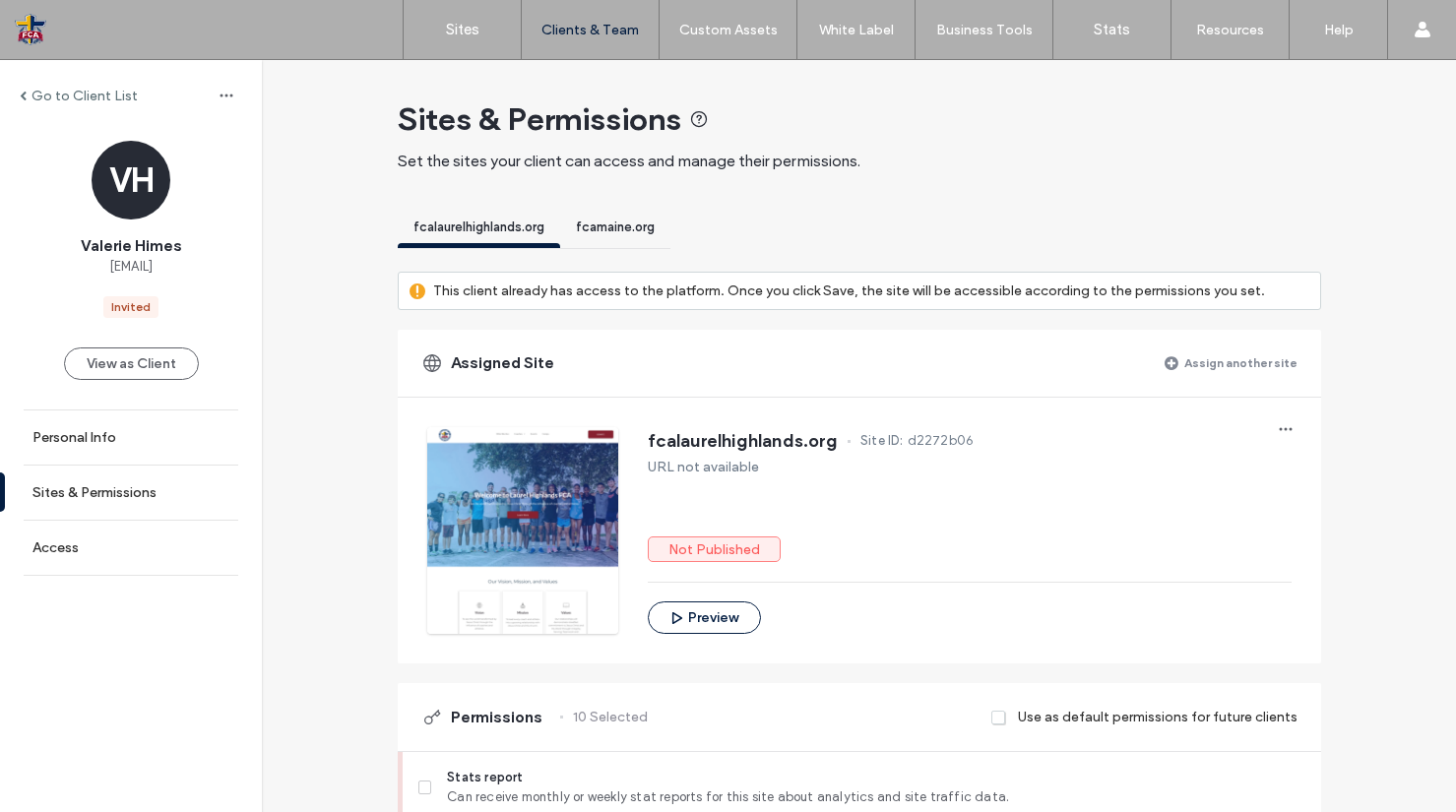 click on "Assign another site" at bounding box center [1240, 362] 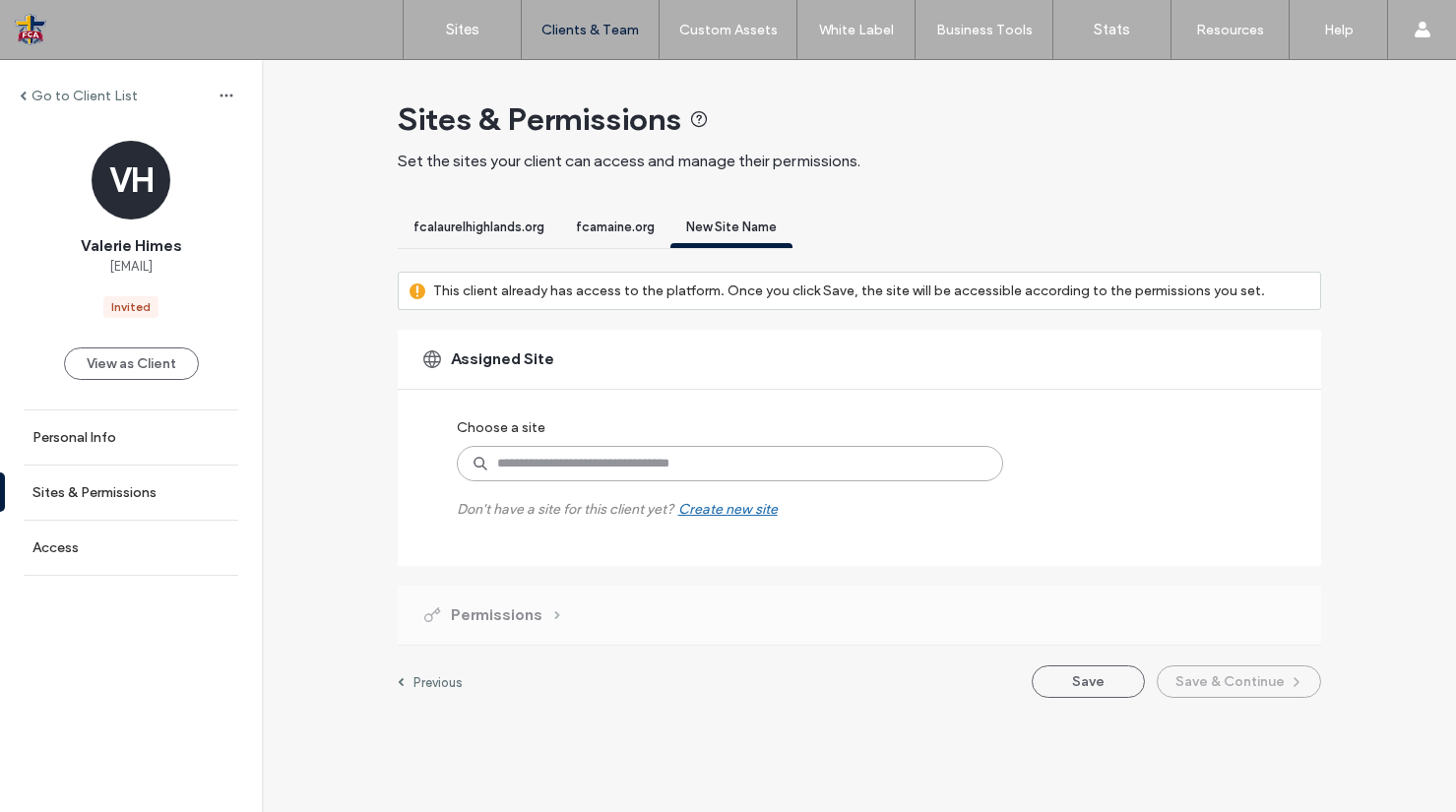 click at bounding box center (729, 464) 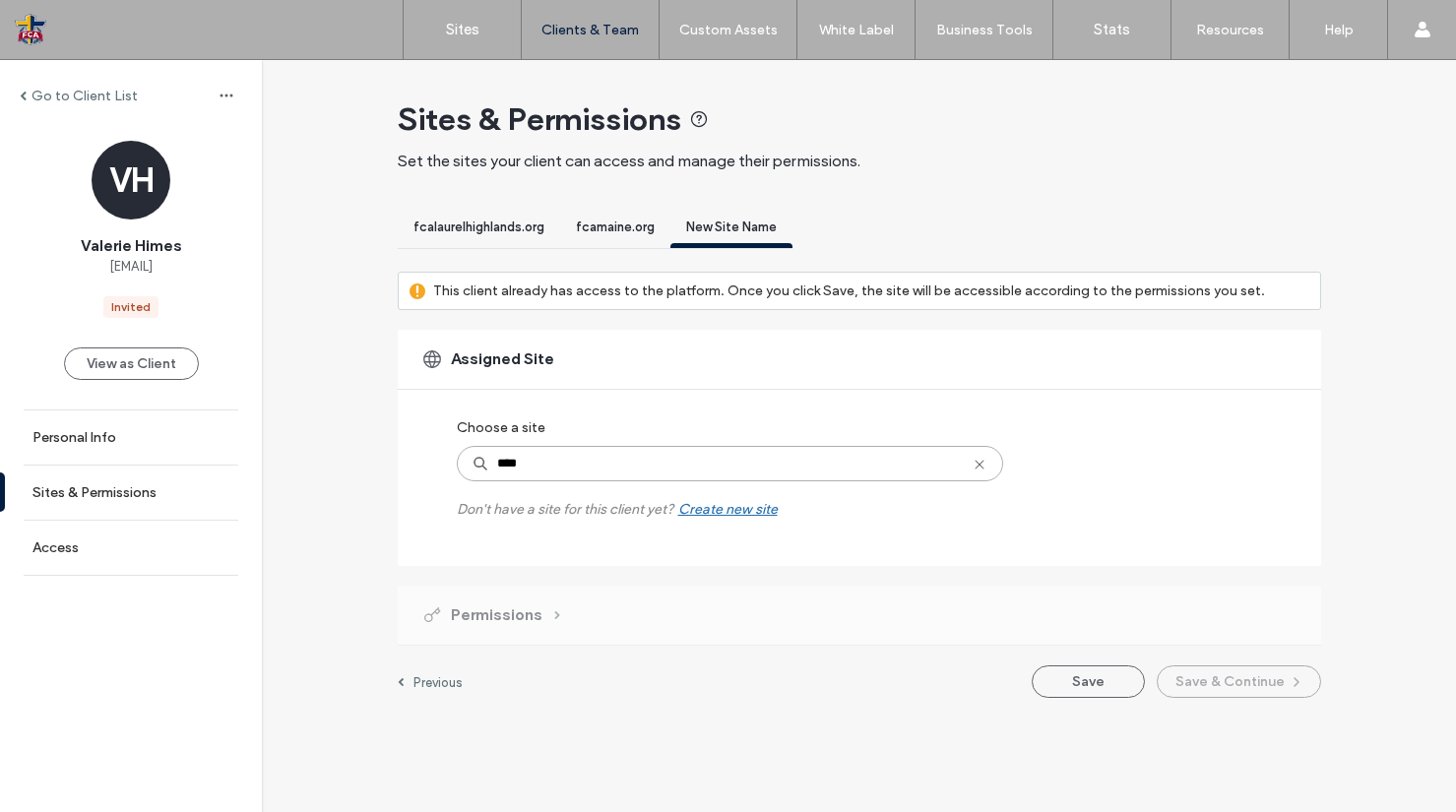 type on "*****" 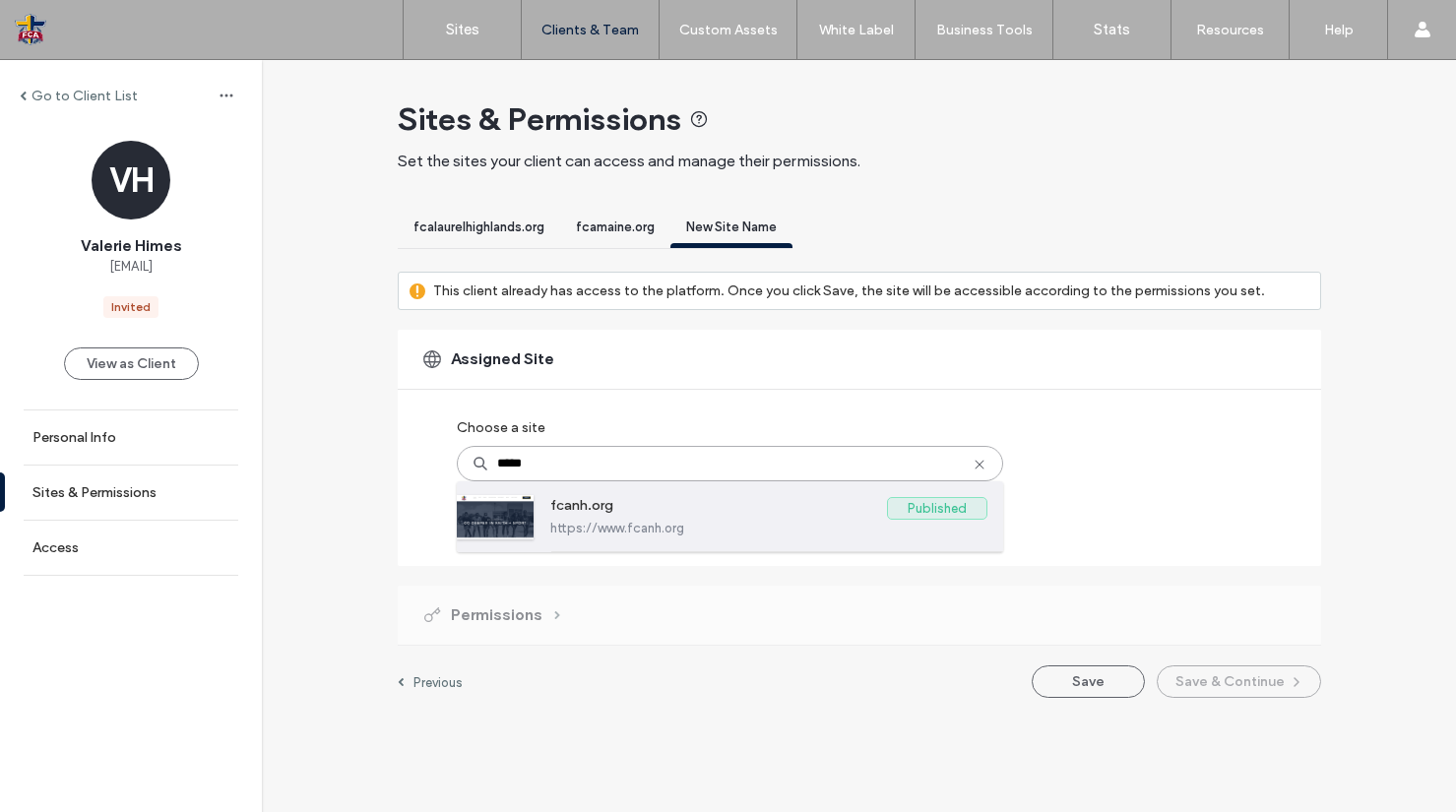 drag, startPoint x: 685, startPoint y: 529, endPoint x: 728, endPoint y: 530, distance: 43.011626 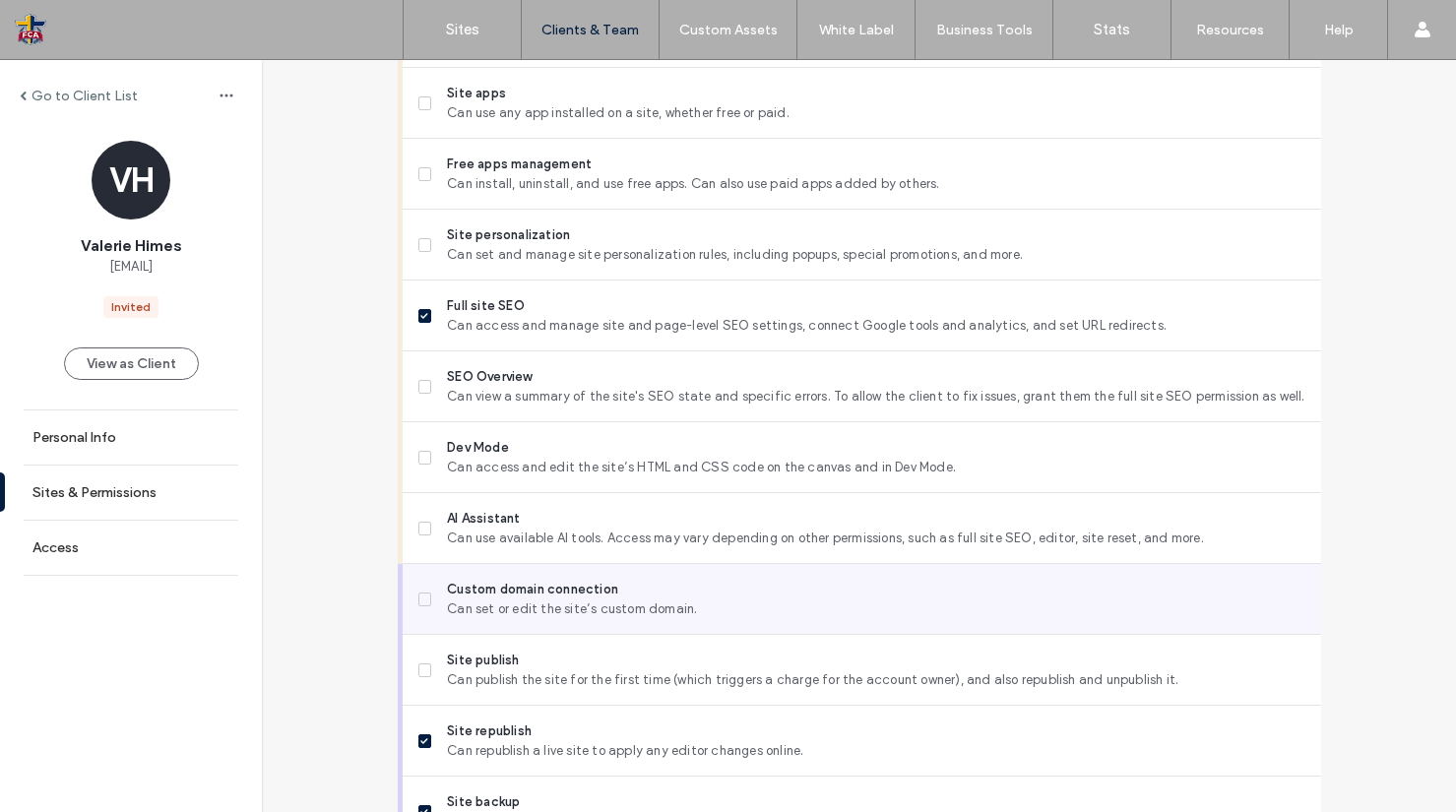 scroll, scrollTop: 1713, scrollLeft: 0, axis: vertical 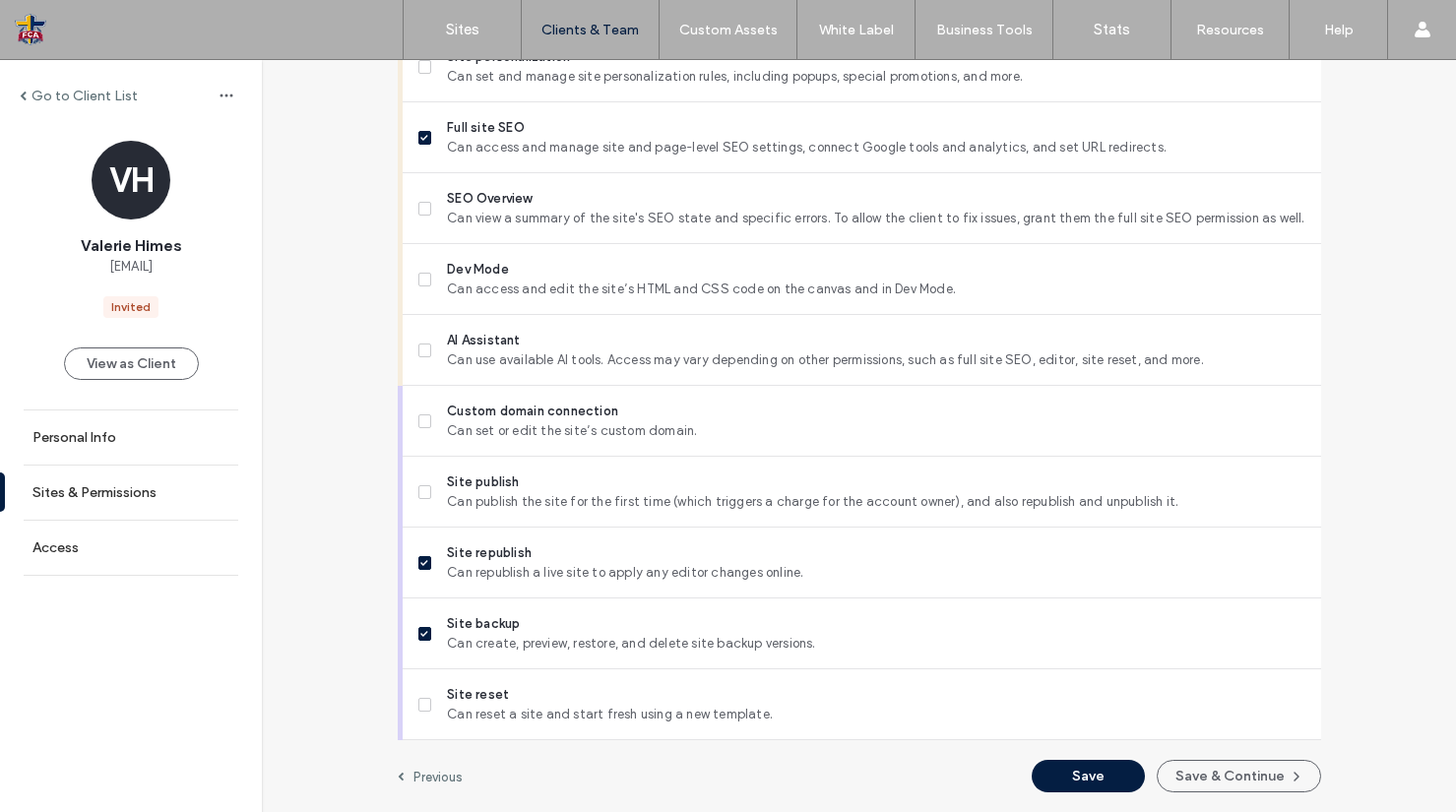 drag, startPoint x: 1221, startPoint y: 764, endPoint x: 1210, endPoint y: 765, distance: 11.045361 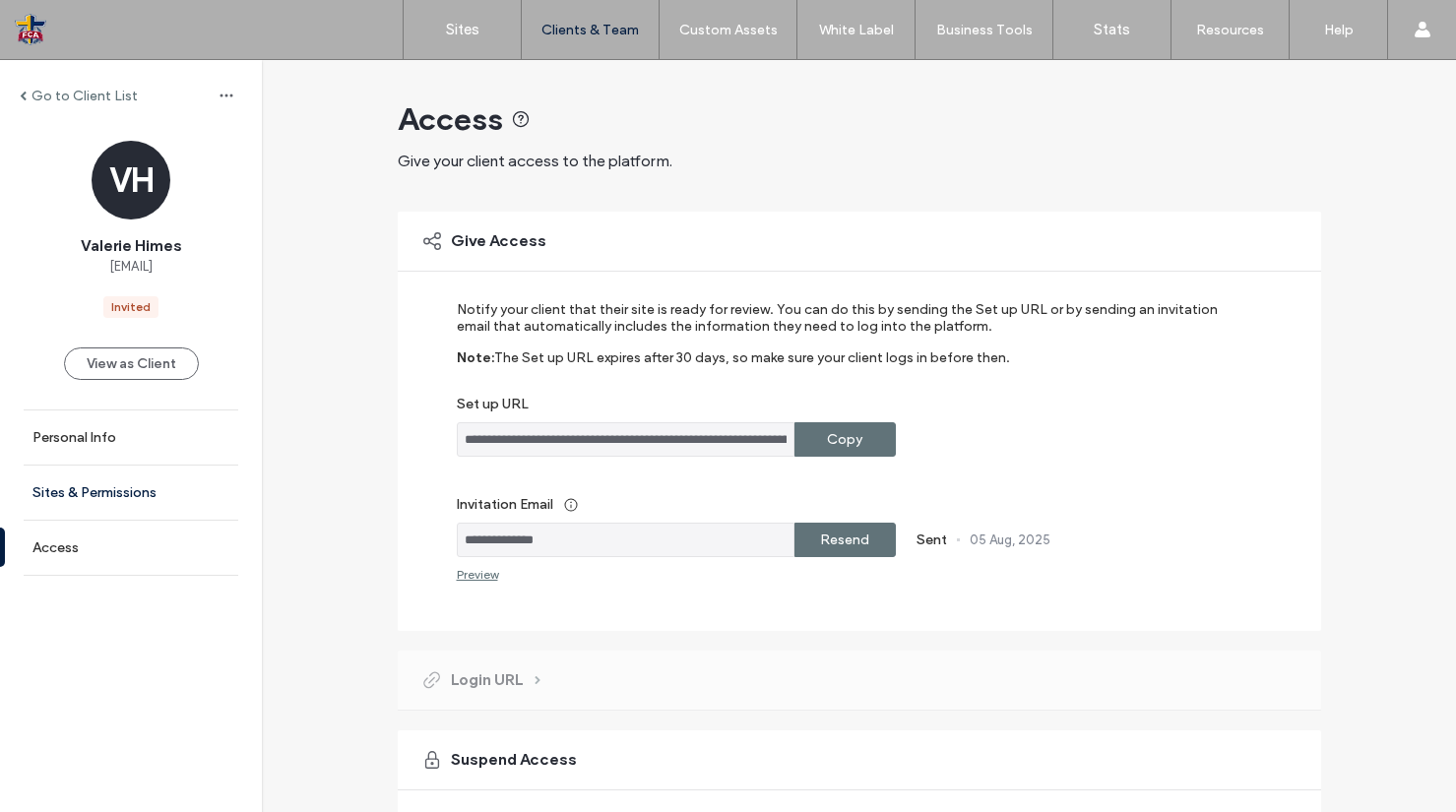 click on "Sites & Permissions" at bounding box center (131, 492) 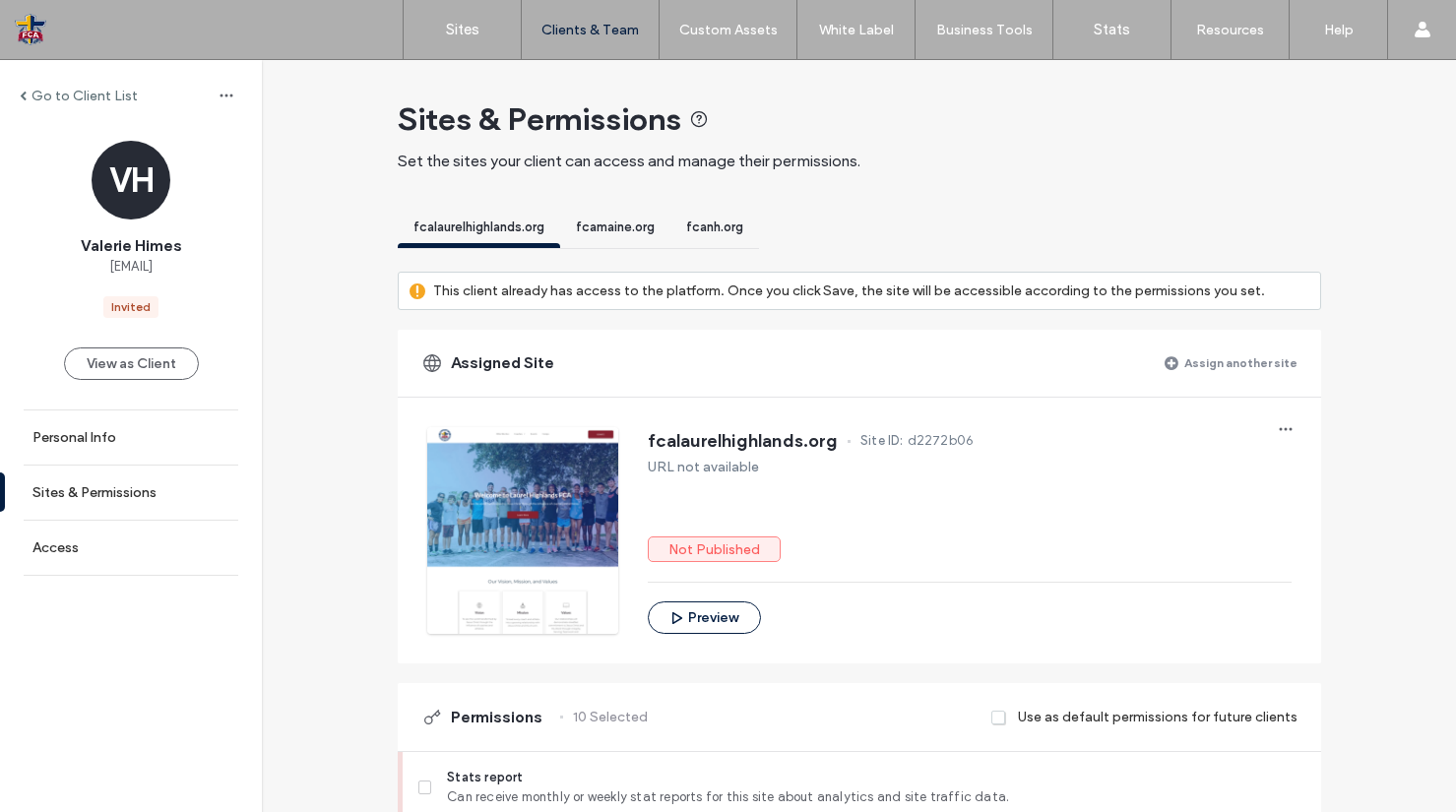 click on "Assign another site" at bounding box center (1240, 362) 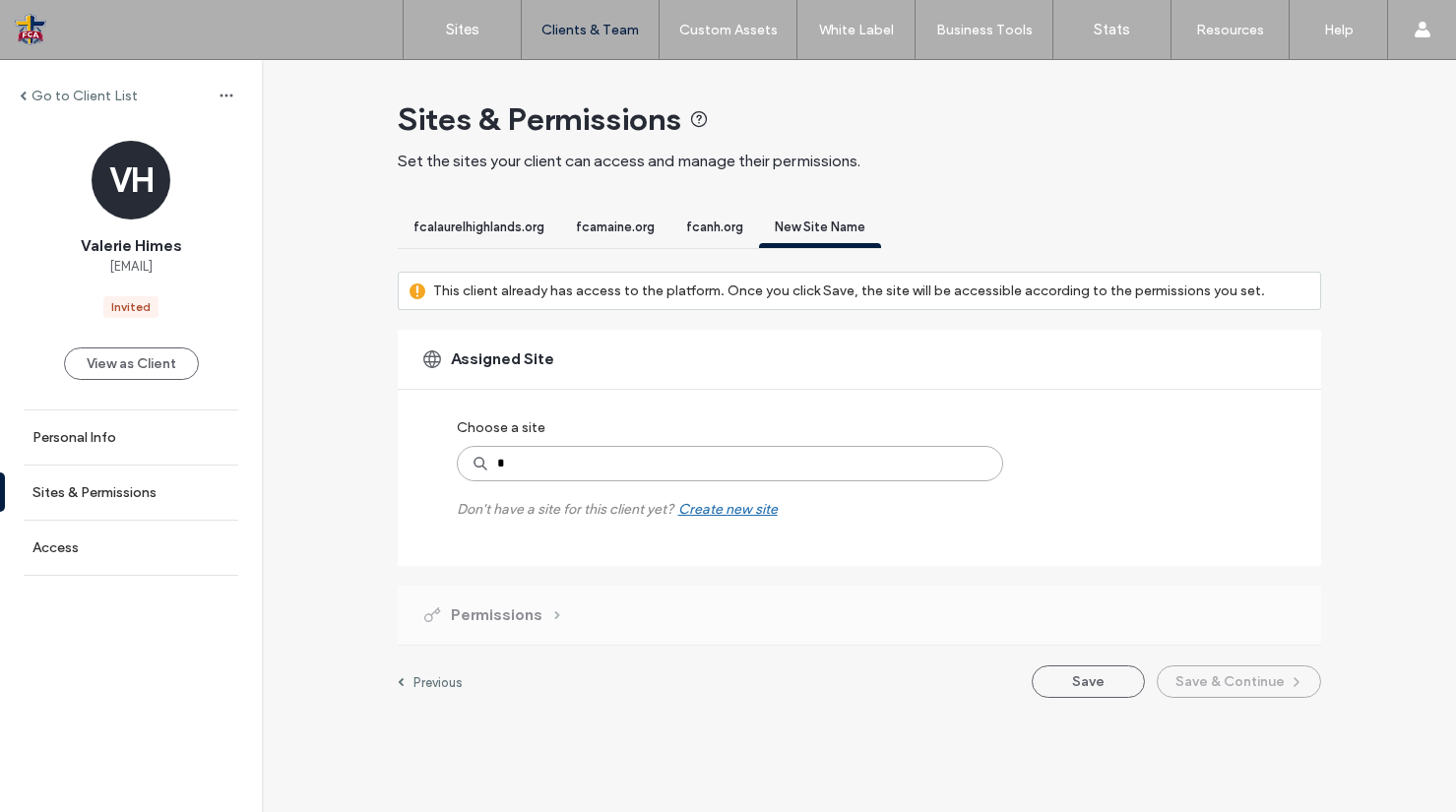 click on "*" at bounding box center [729, 464] 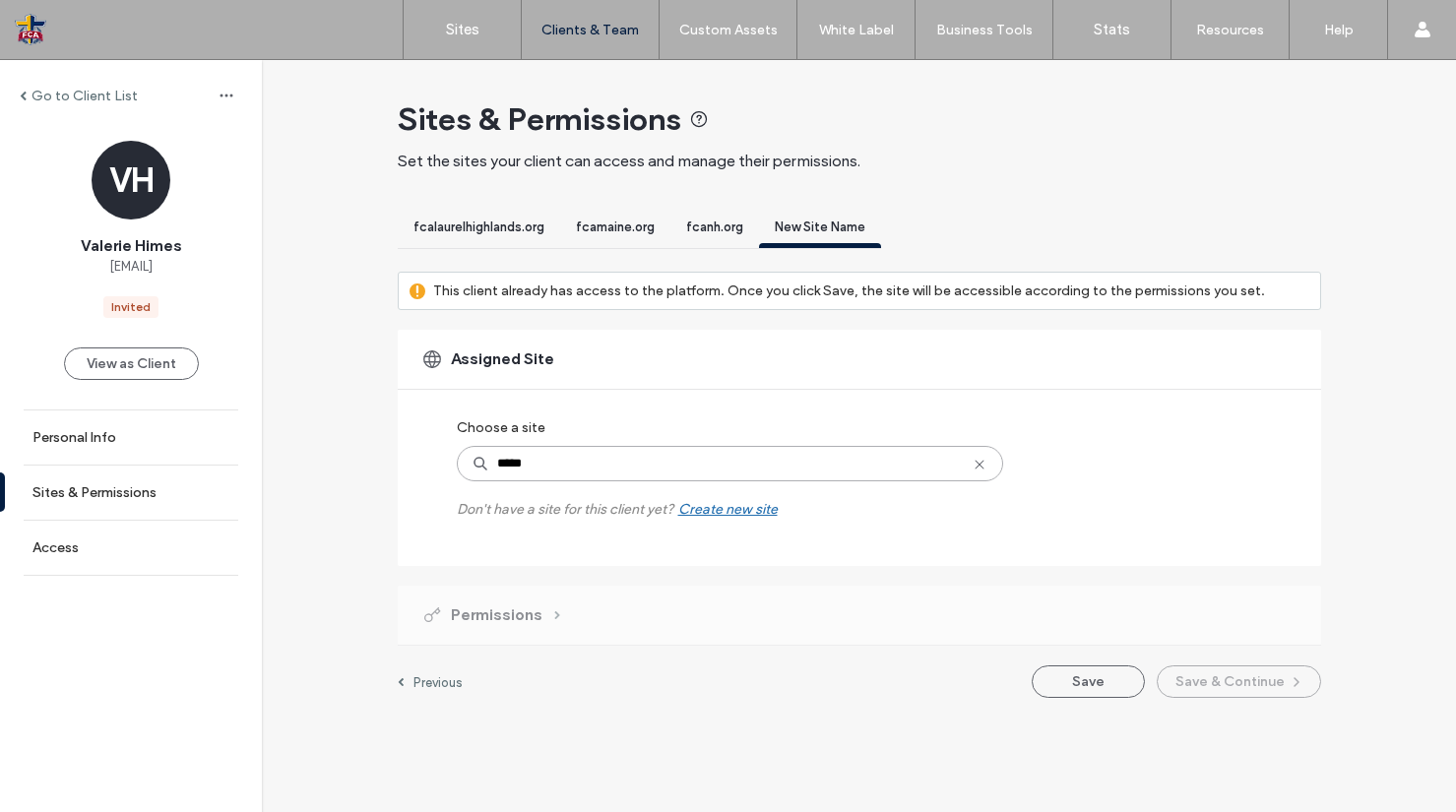 type on "******" 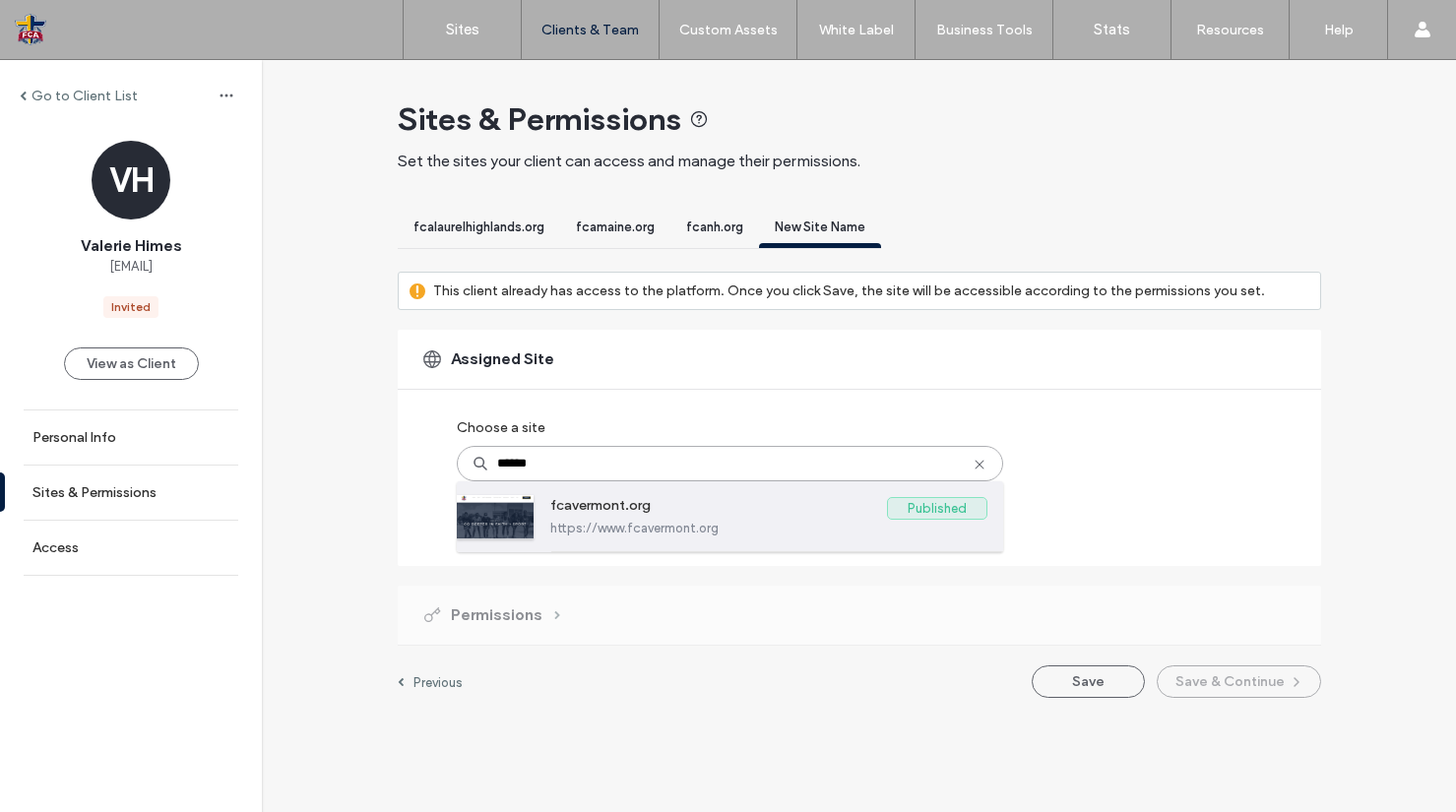 click on "https://www.fcavermont.org" at bounding box center [769, 528] 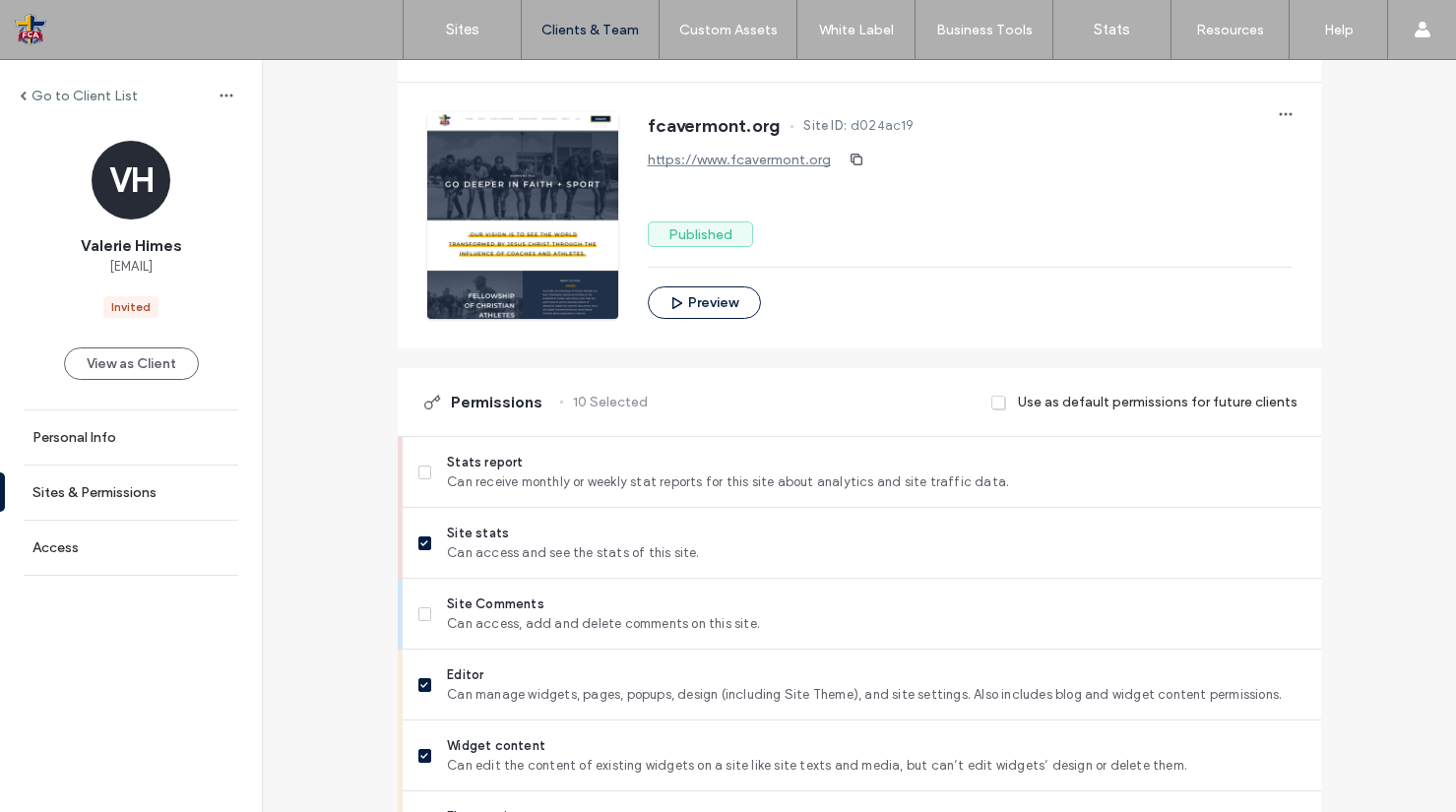 scroll, scrollTop: 1713, scrollLeft: 0, axis: vertical 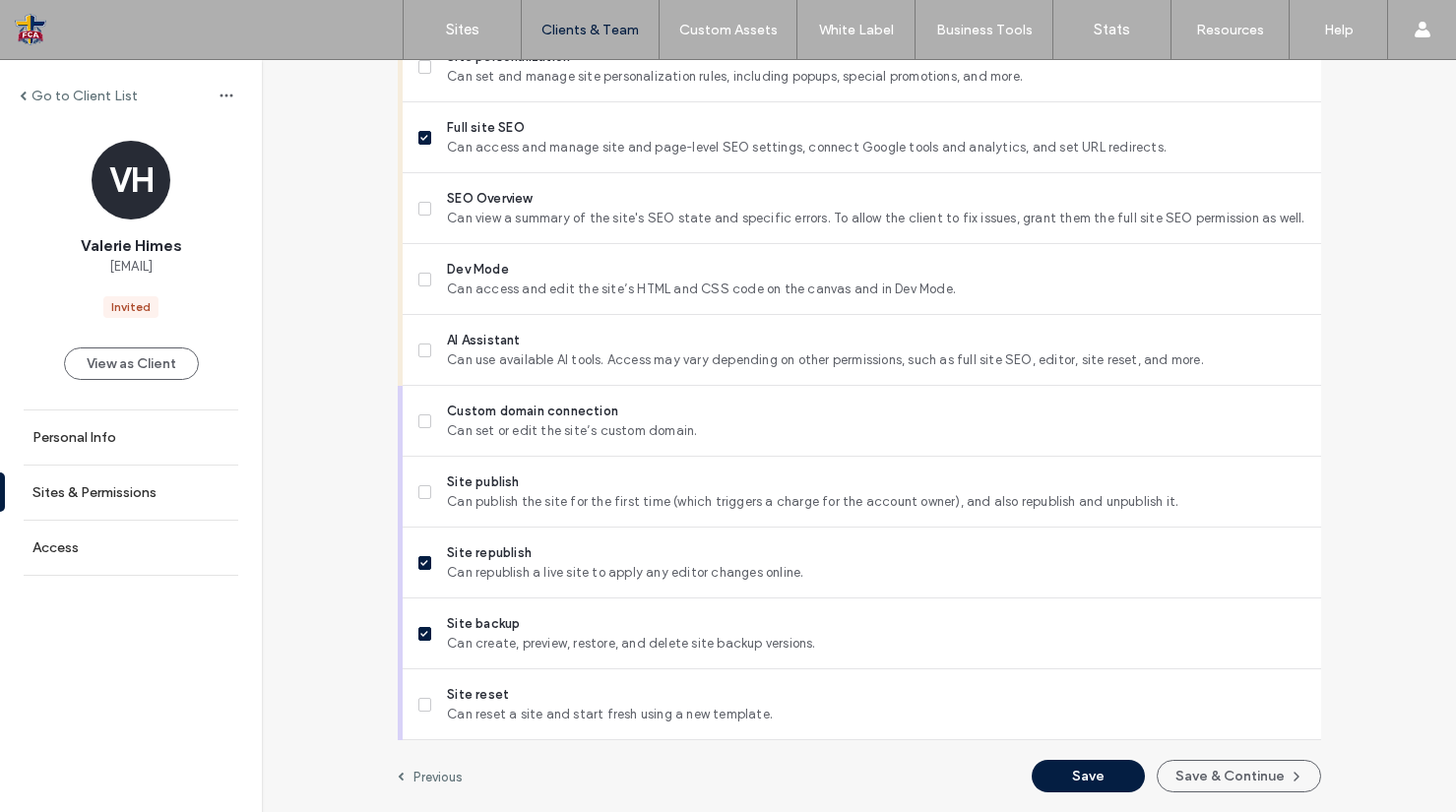drag, startPoint x: 1234, startPoint y: 790, endPoint x: 1119, endPoint y: 755, distance: 120.20815 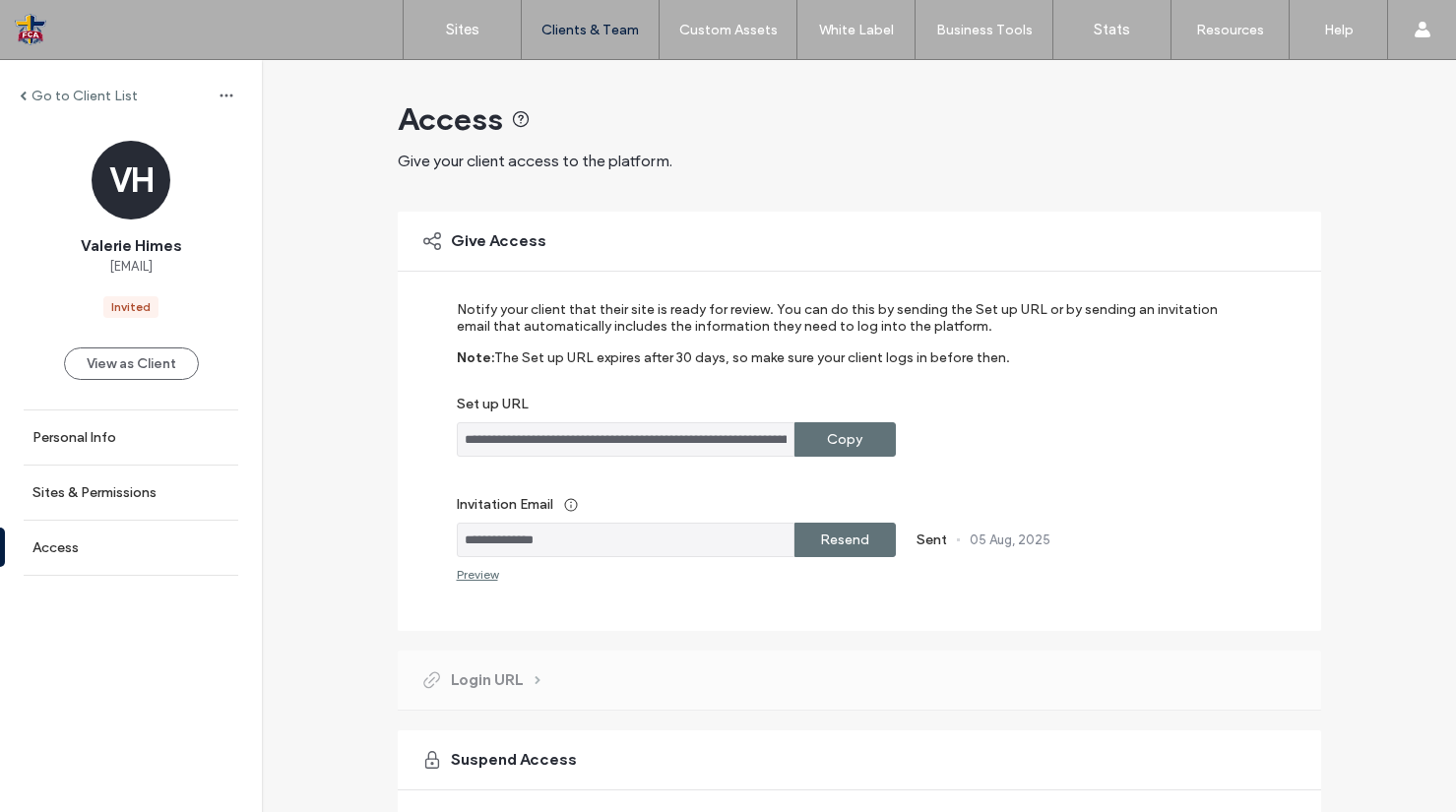 scroll, scrollTop: 180, scrollLeft: 0, axis: vertical 